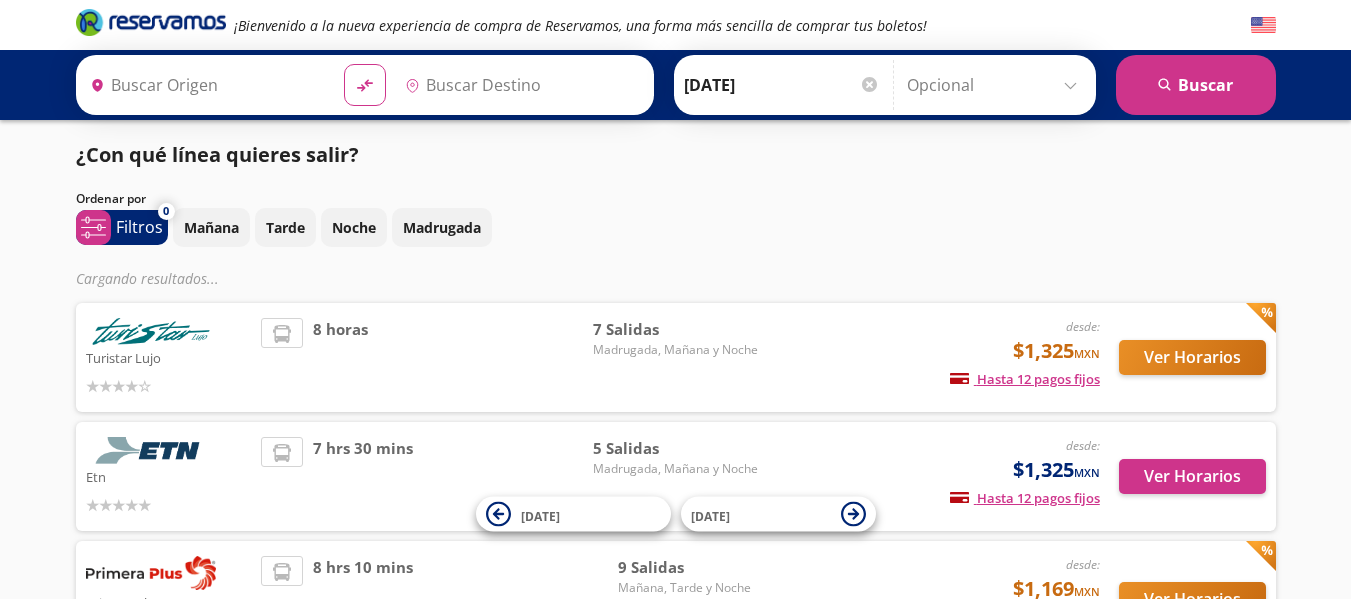 scroll, scrollTop: 0, scrollLeft: 0, axis: both 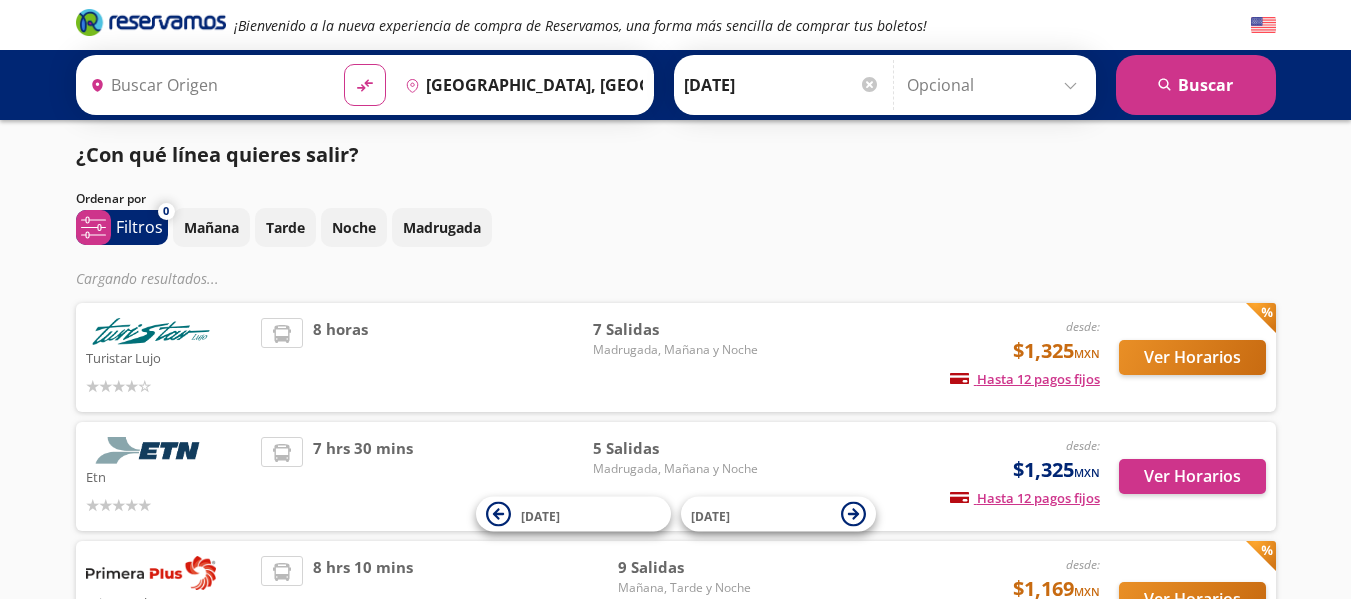 type on "Central Zapopan, [GEOGRAPHIC_DATA]" 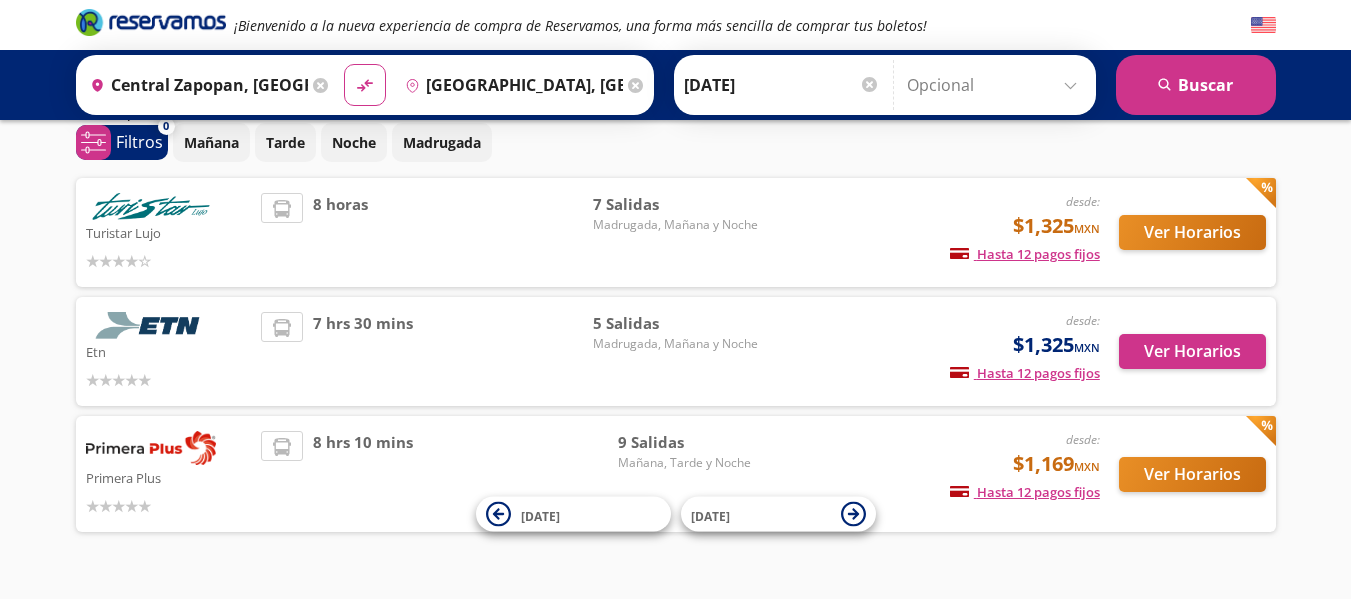 scroll, scrollTop: 78, scrollLeft: 0, axis: vertical 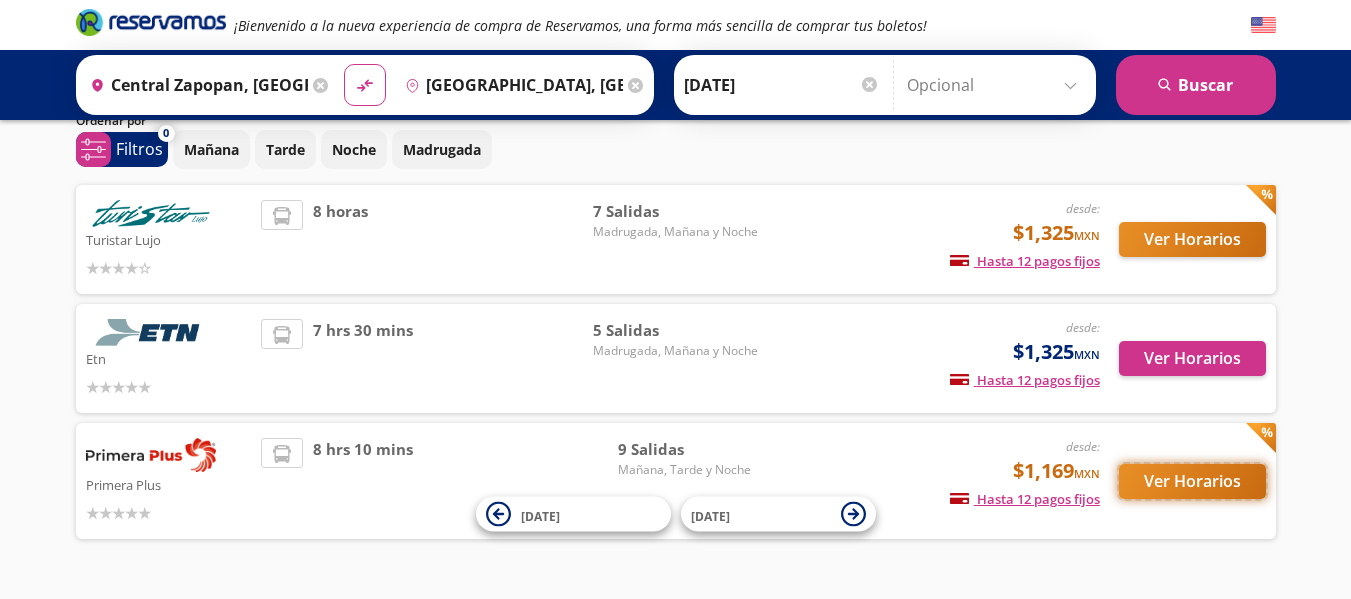 click on "Ver Horarios" at bounding box center (1192, 481) 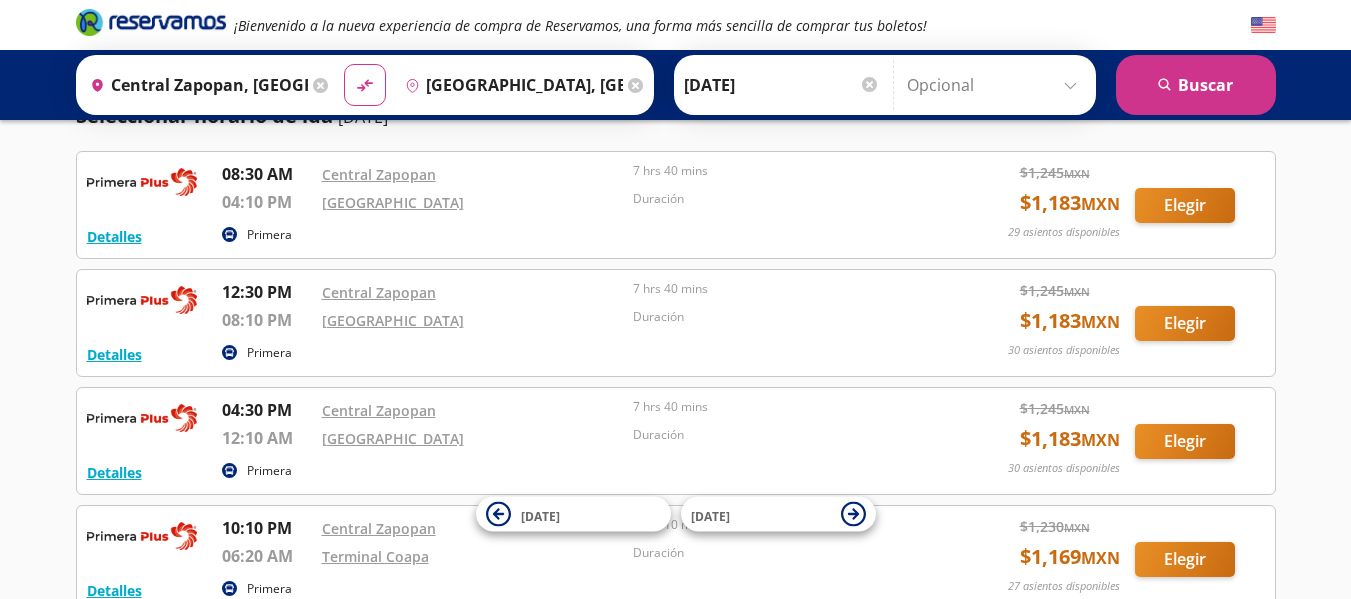 scroll, scrollTop: 0, scrollLeft: 0, axis: both 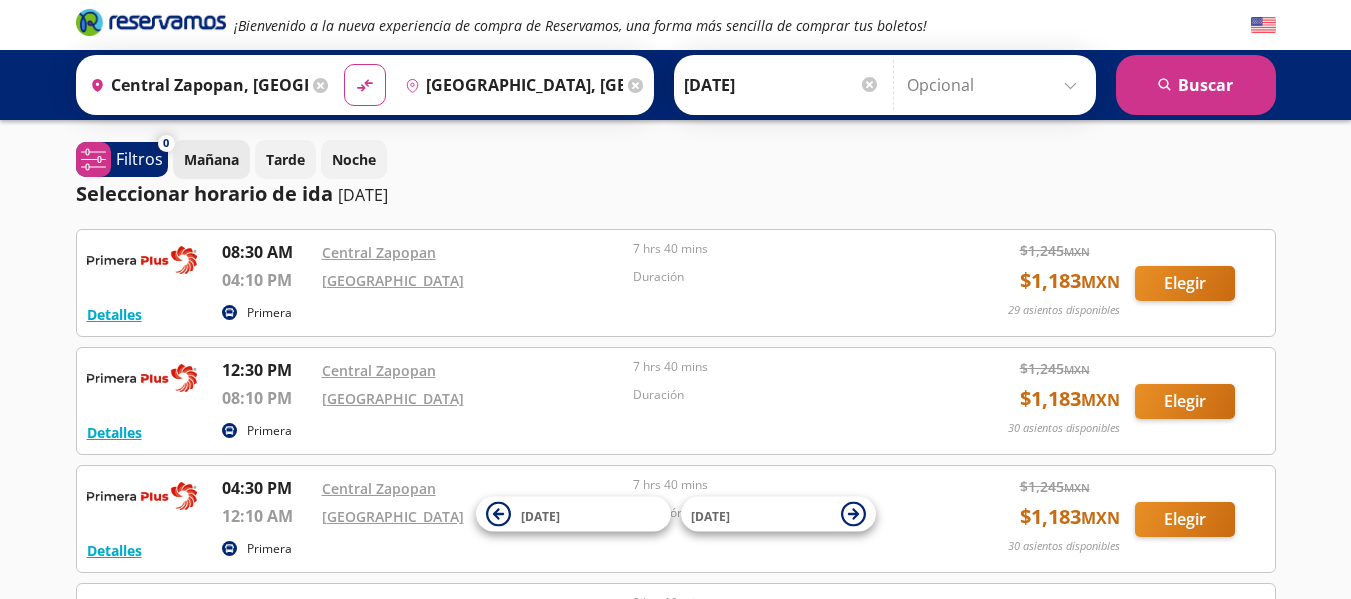 click on "Mañana" at bounding box center [211, 159] 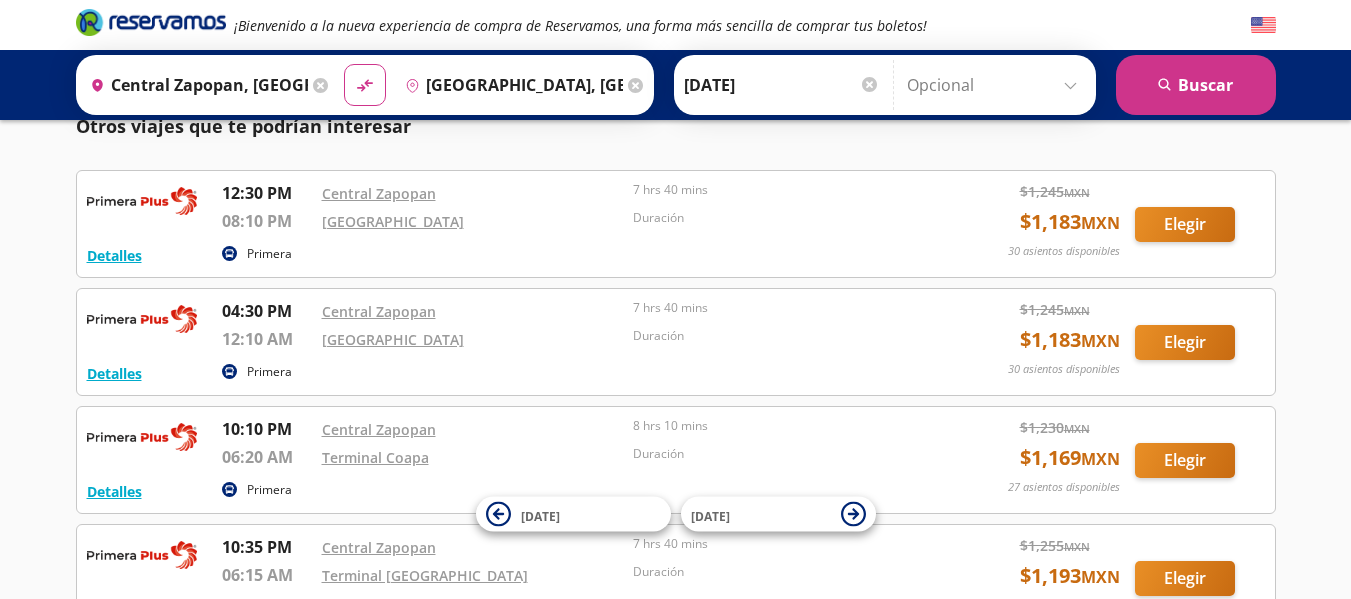 scroll, scrollTop: 290, scrollLeft: 0, axis: vertical 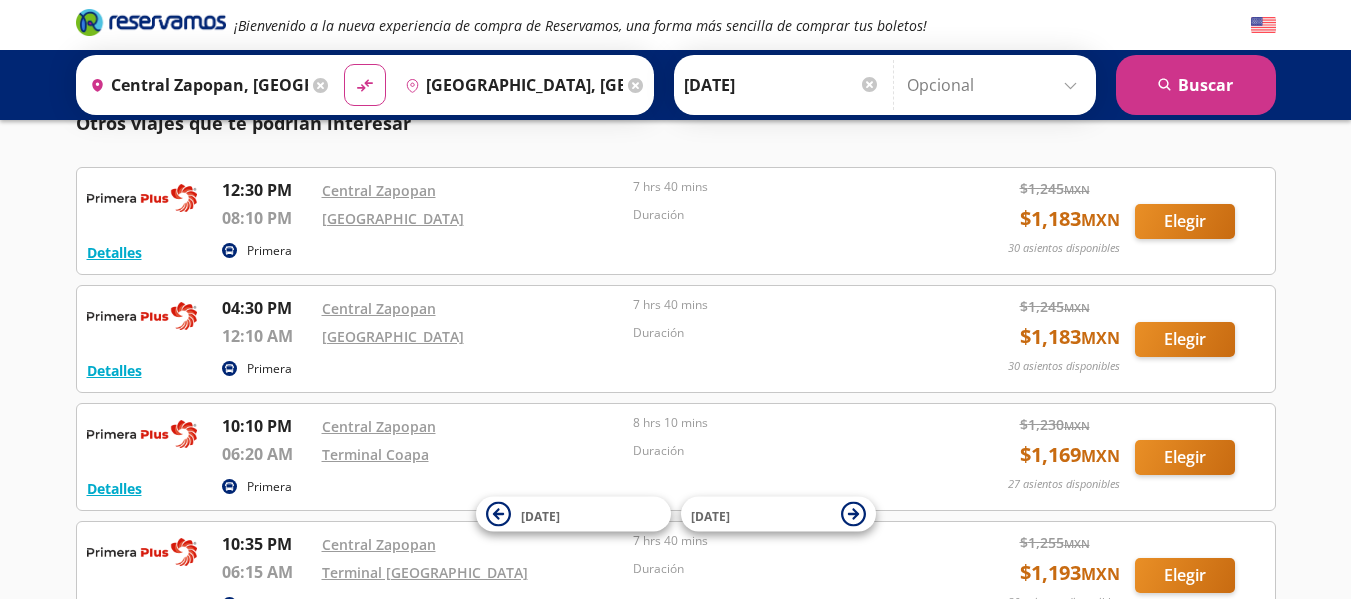 click on "¡Bienvenido a la nueva experiencia de compra de Reservamos, una forma más sencilla de comprar tus boletos! Origen
heroicons:map-pin-20-solid
[GEOGRAPHIC_DATA], [GEOGRAPHIC_DATA]
Destino
pin-outline
[GEOGRAPHIC_DATA], [GEOGRAPHIC_DATA]
material-symbols:compare-arrows-rounded
Ida 2025" at bounding box center [675, 499] 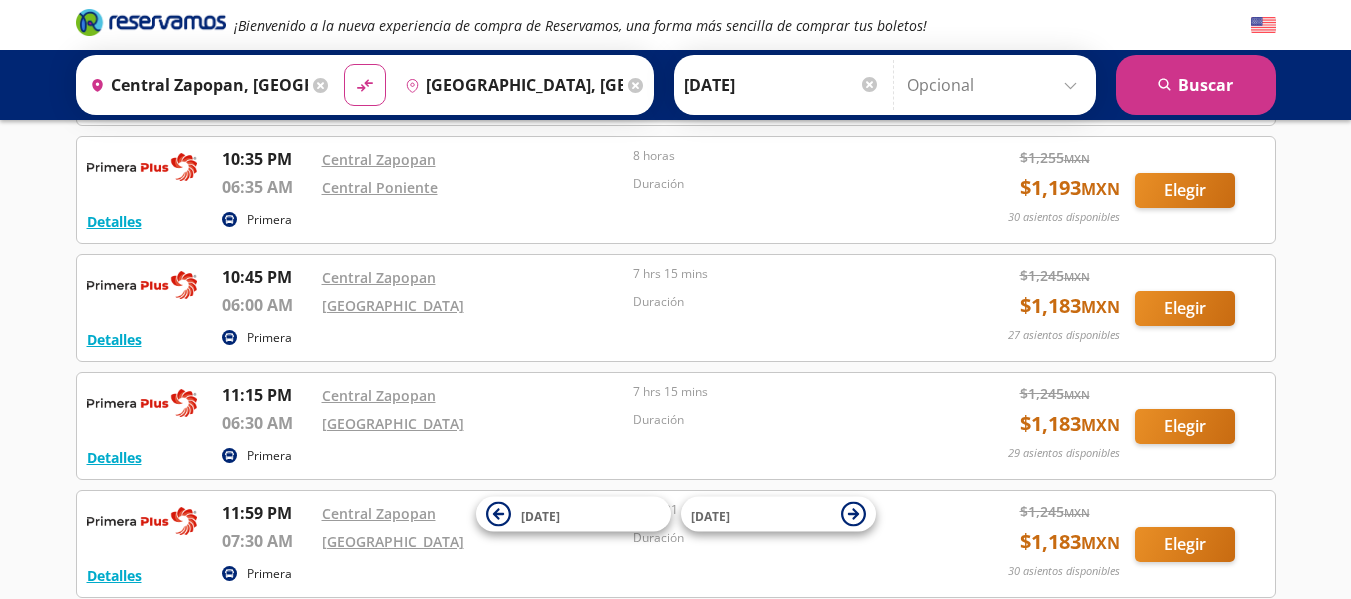 scroll, scrollTop: 796, scrollLeft: 0, axis: vertical 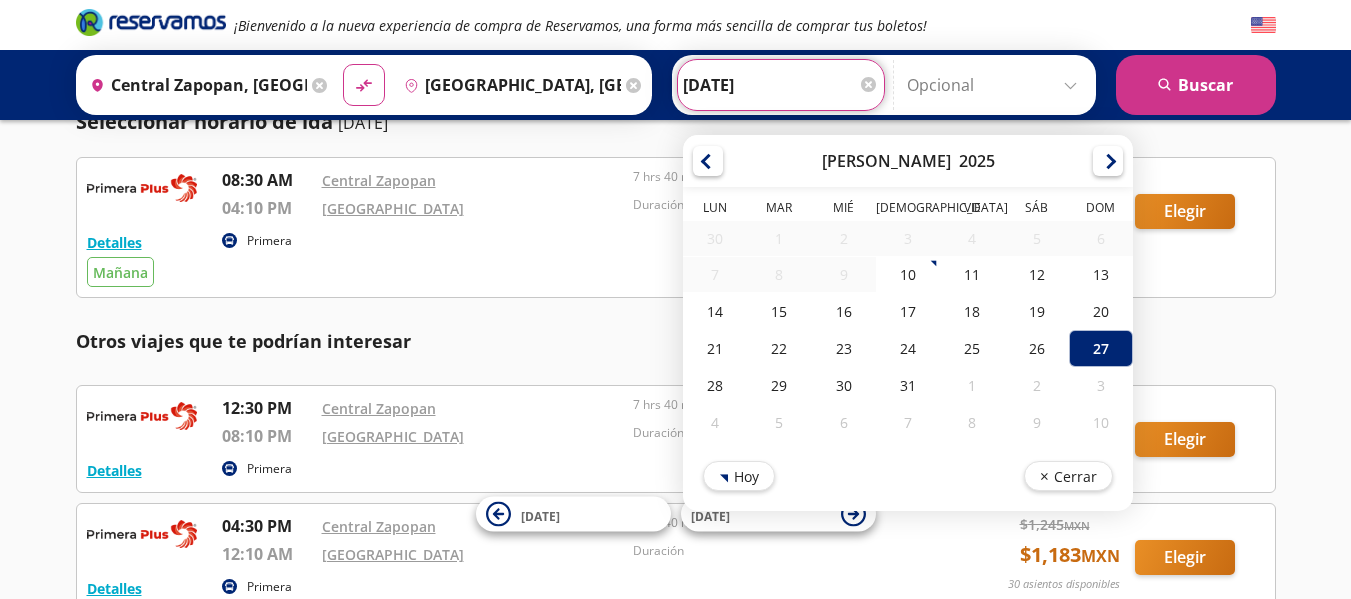 click on "[DATE]" at bounding box center [781, 85] 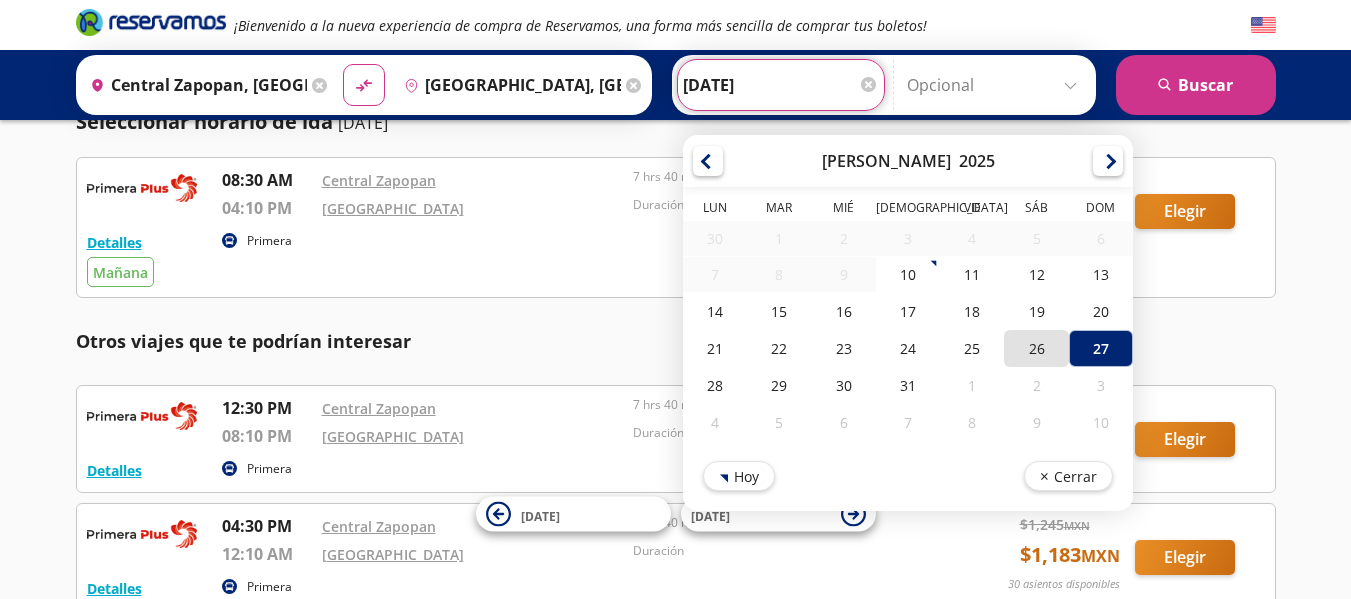click on "26" at bounding box center (1036, 348) 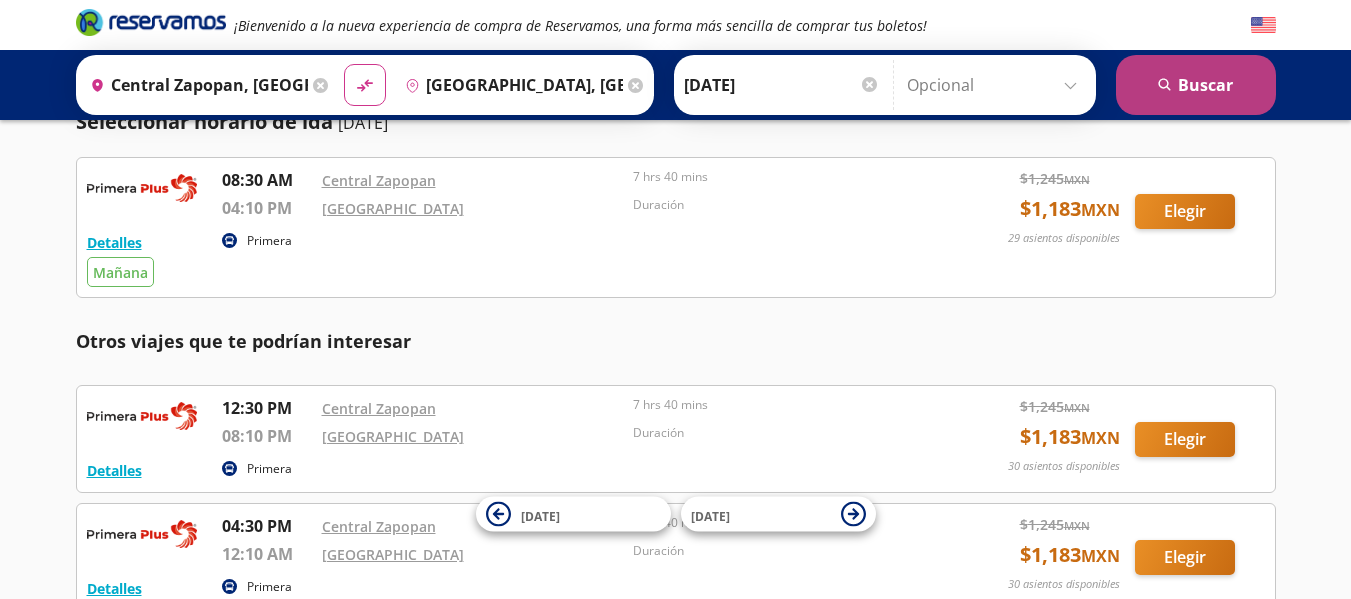 click on "search
[GEOGRAPHIC_DATA]" at bounding box center [1196, 85] 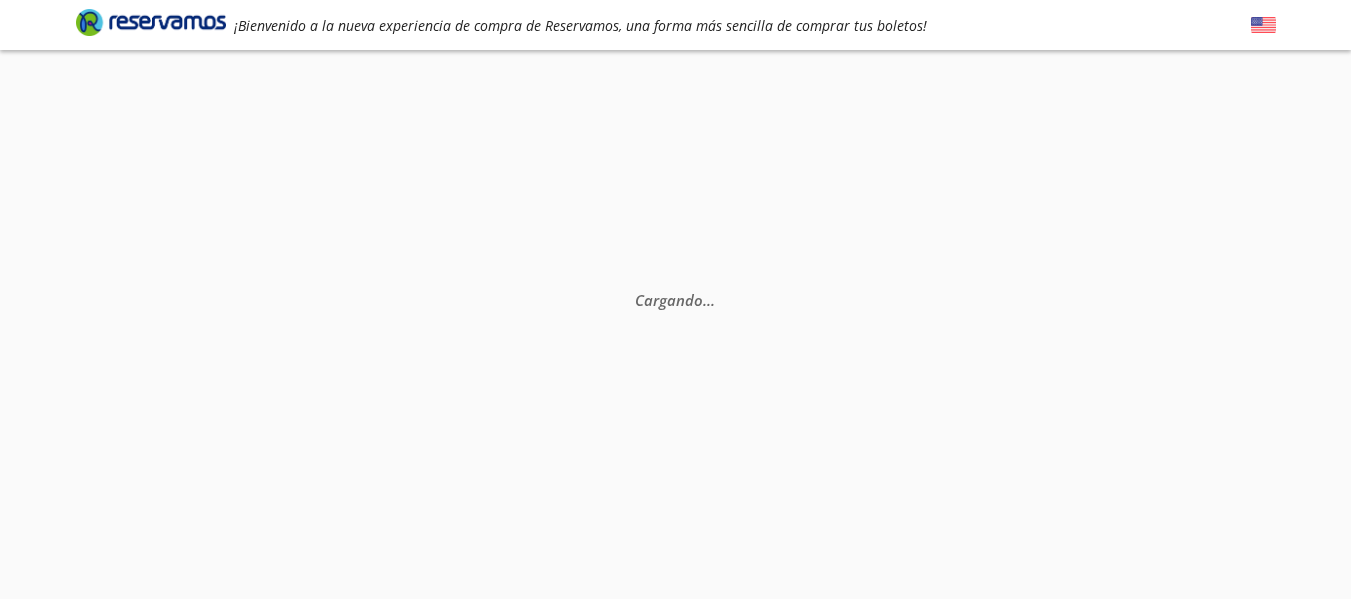 scroll, scrollTop: 0, scrollLeft: 0, axis: both 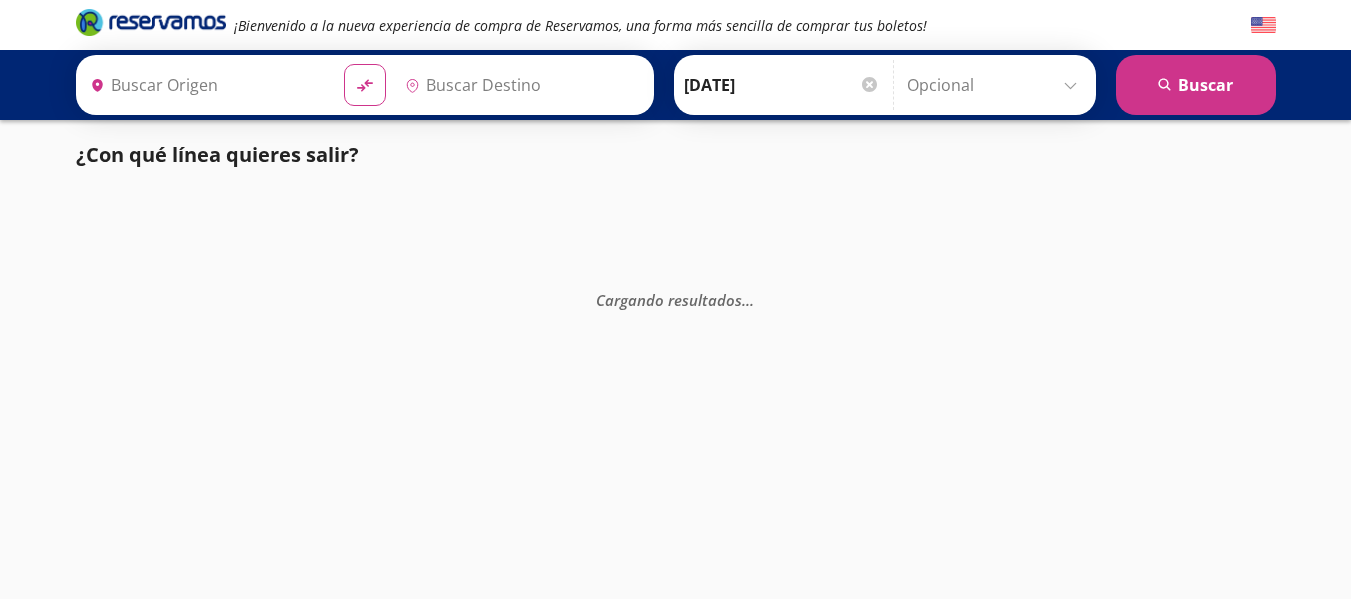 type on "Central Zapopan, [GEOGRAPHIC_DATA]" 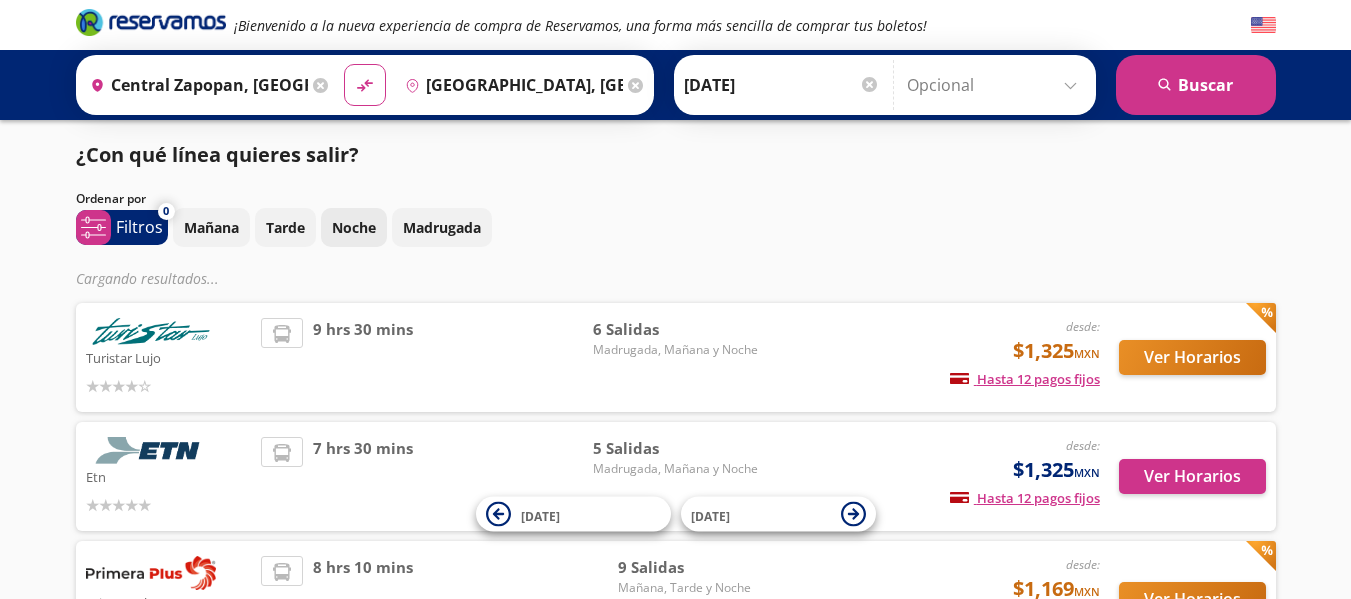 click on "Noche" at bounding box center (354, 227) 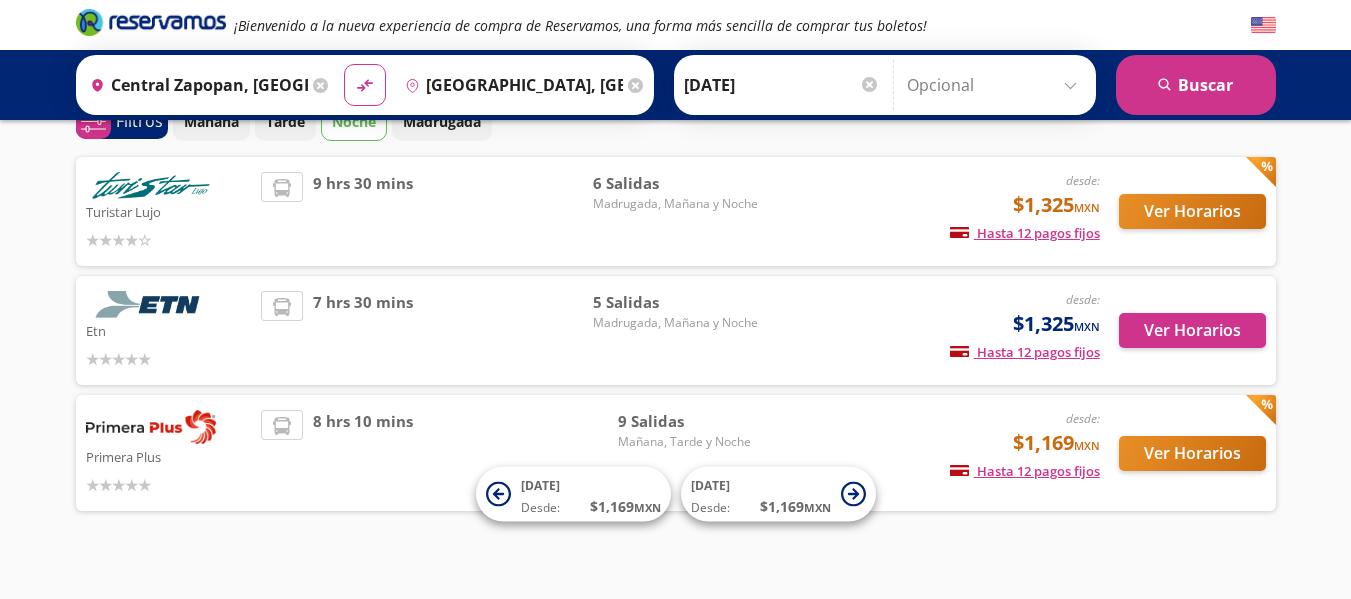 scroll, scrollTop: 109, scrollLeft: 0, axis: vertical 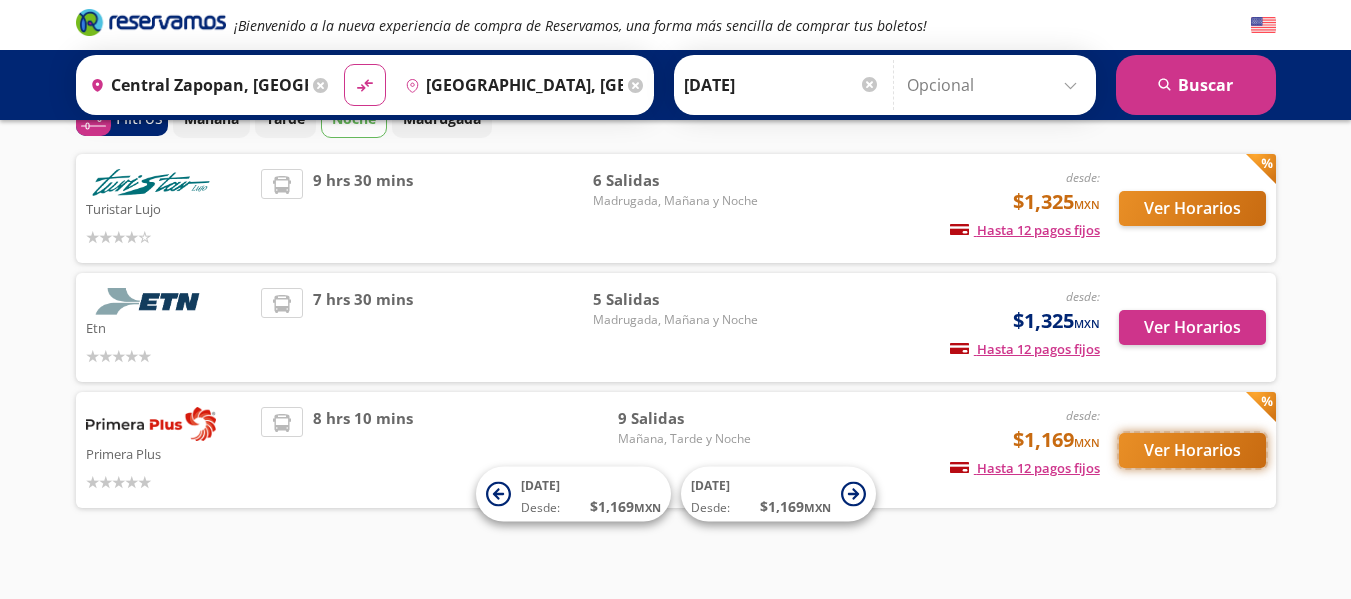click on "Ver Horarios" at bounding box center (1192, 450) 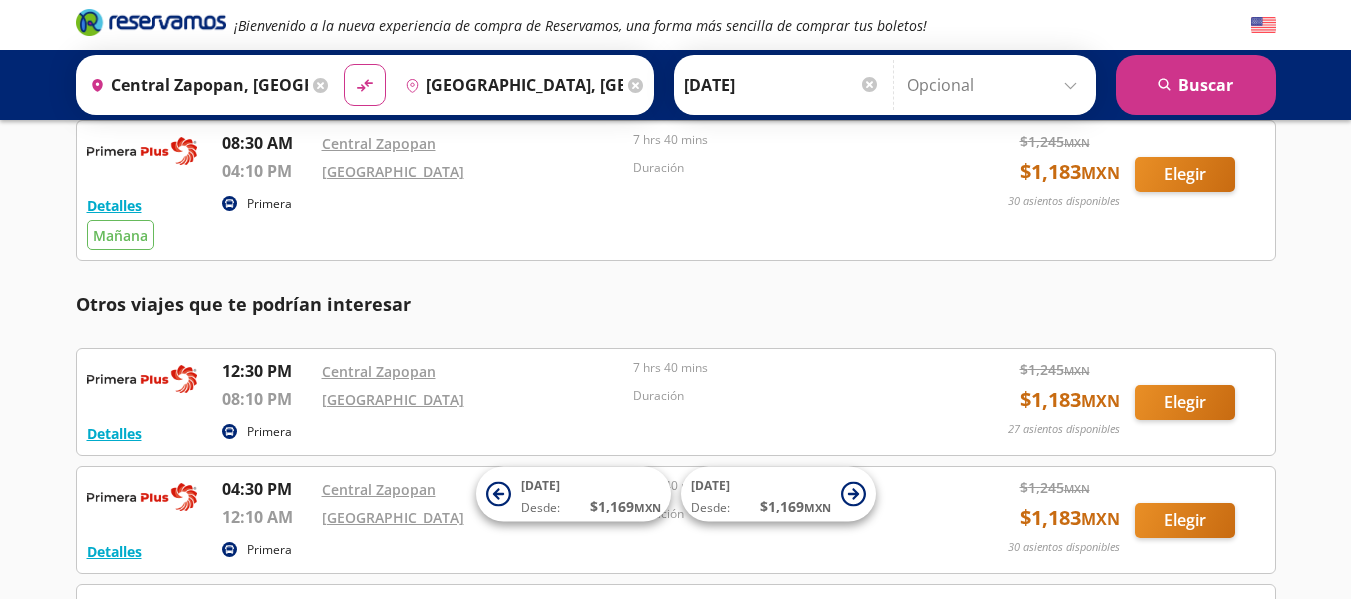 scroll, scrollTop: 0, scrollLeft: 0, axis: both 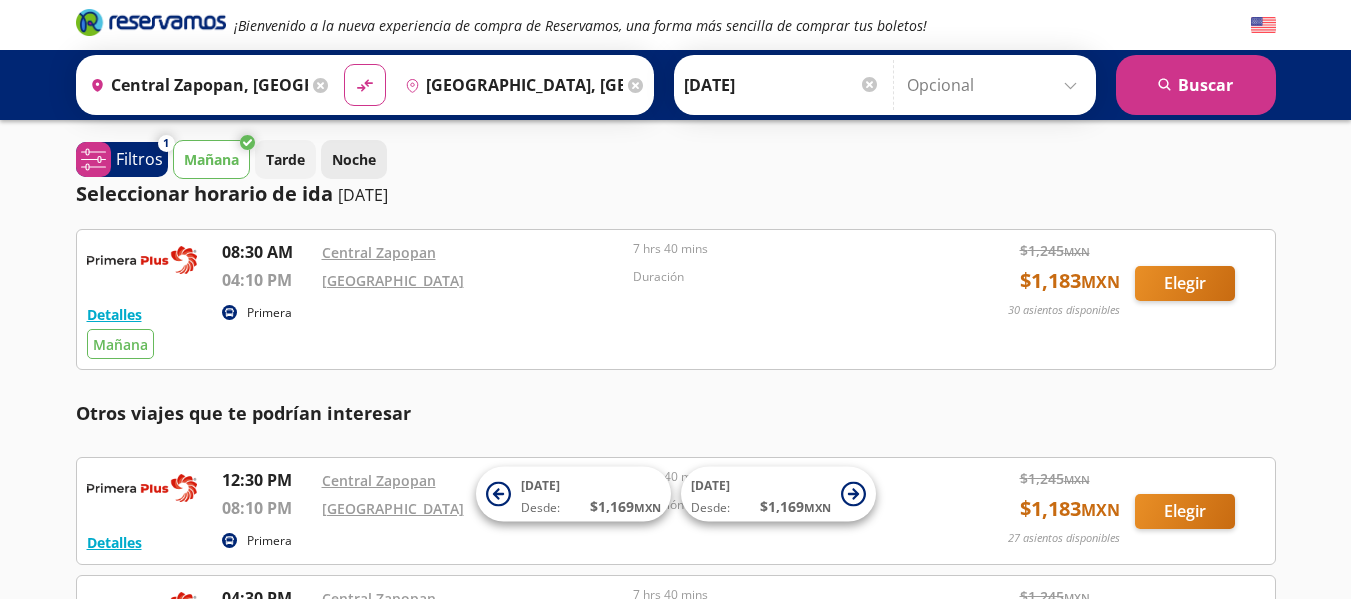 click on "Noche" at bounding box center [354, 159] 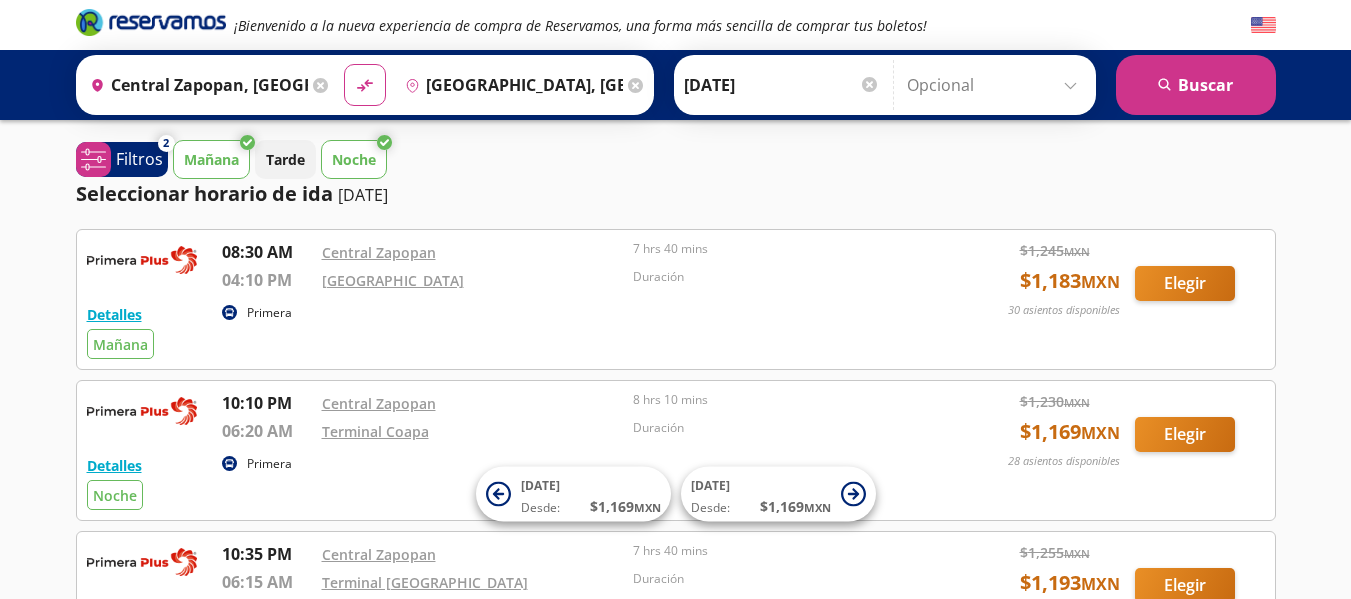 click on "Mañana" at bounding box center (211, 159) 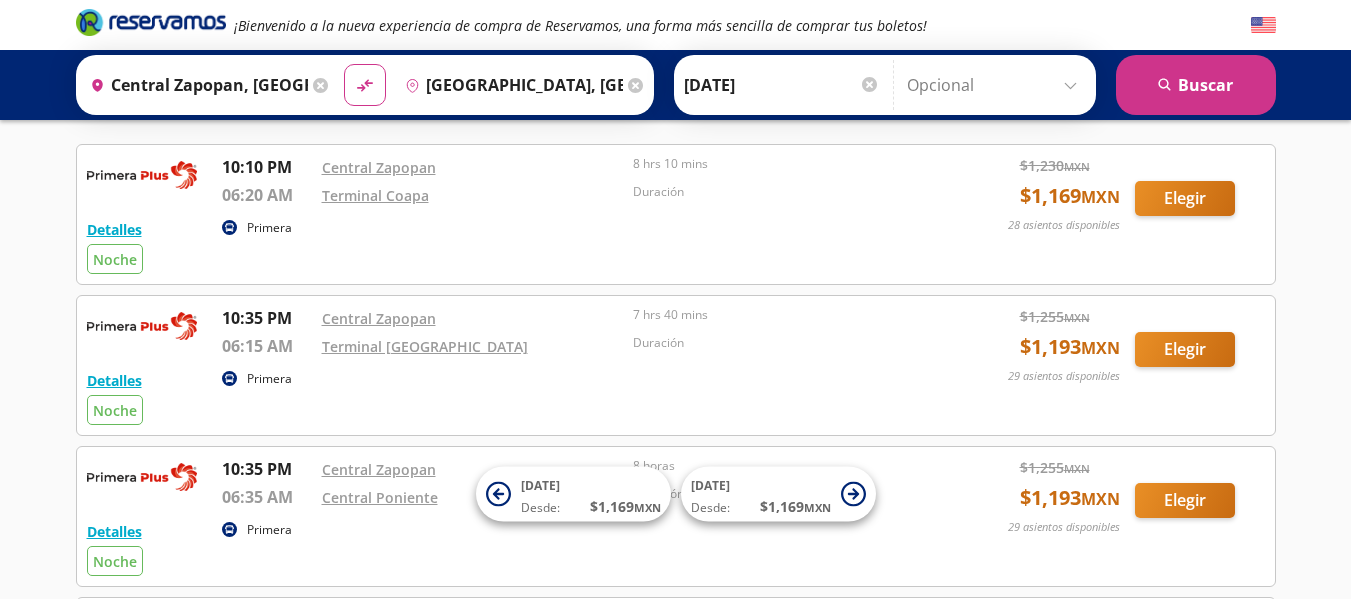 scroll, scrollTop: 0, scrollLeft: 0, axis: both 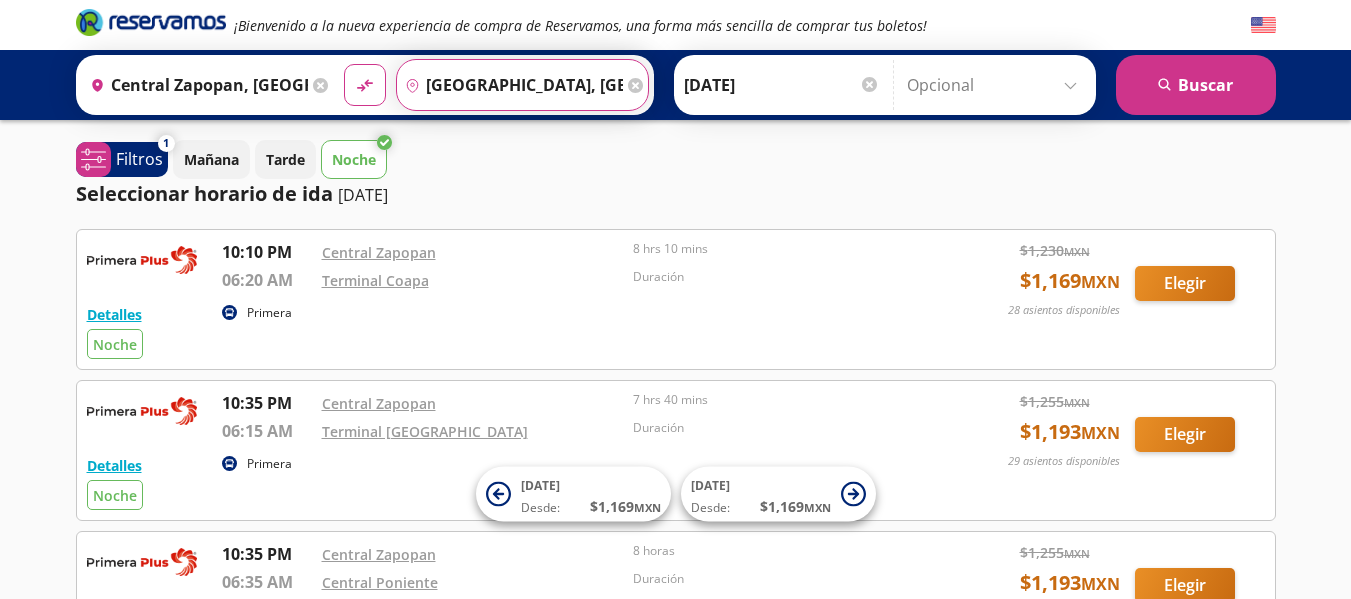 click on "[GEOGRAPHIC_DATA], [GEOGRAPHIC_DATA]" at bounding box center (510, 85) 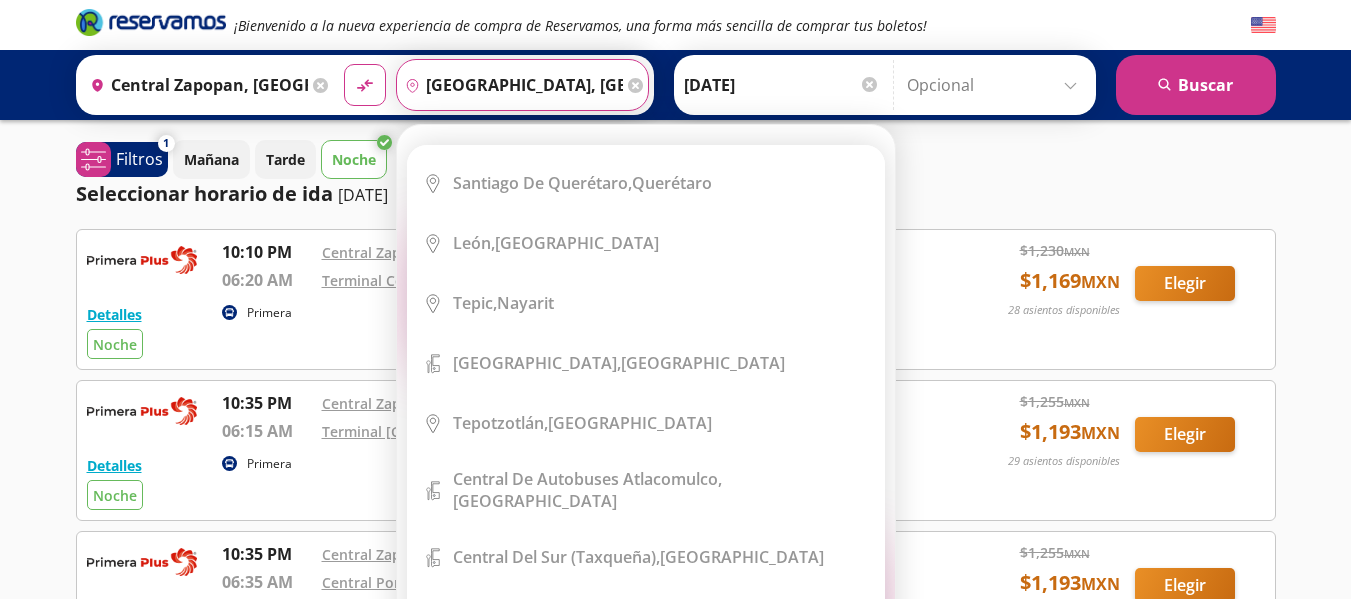 scroll, scrollTop: 729, scrollLeft: 0, axis: vertical 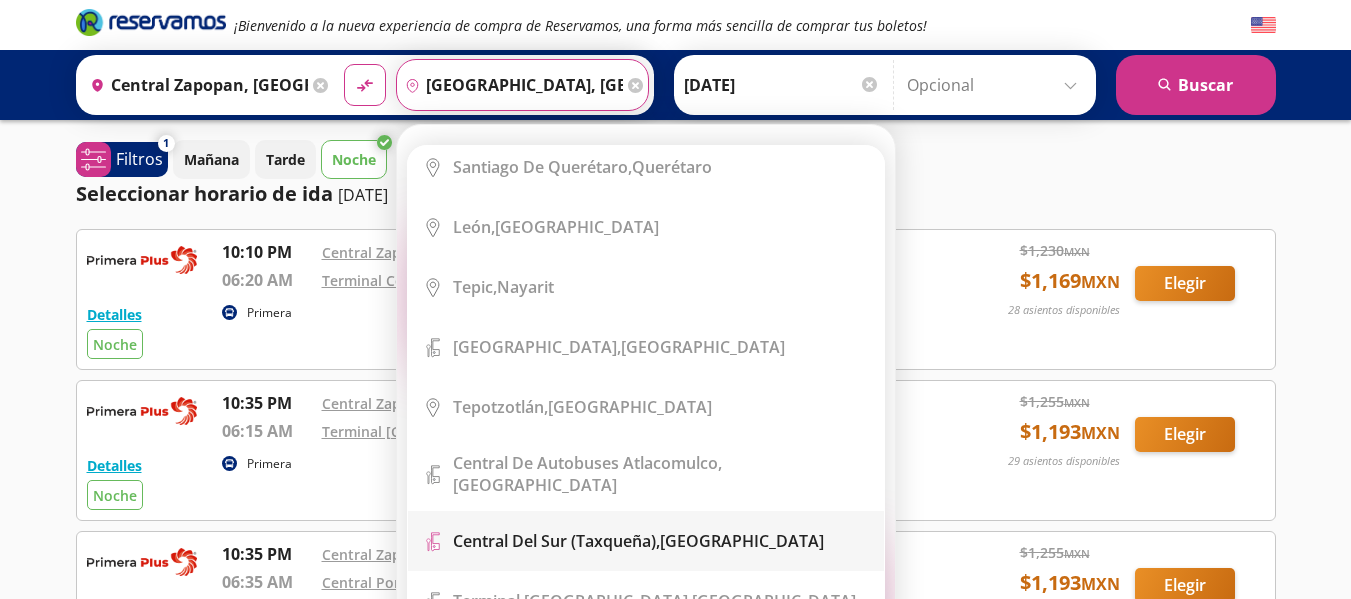 click on "Terminal Icon" at bounding box center [646, 541] 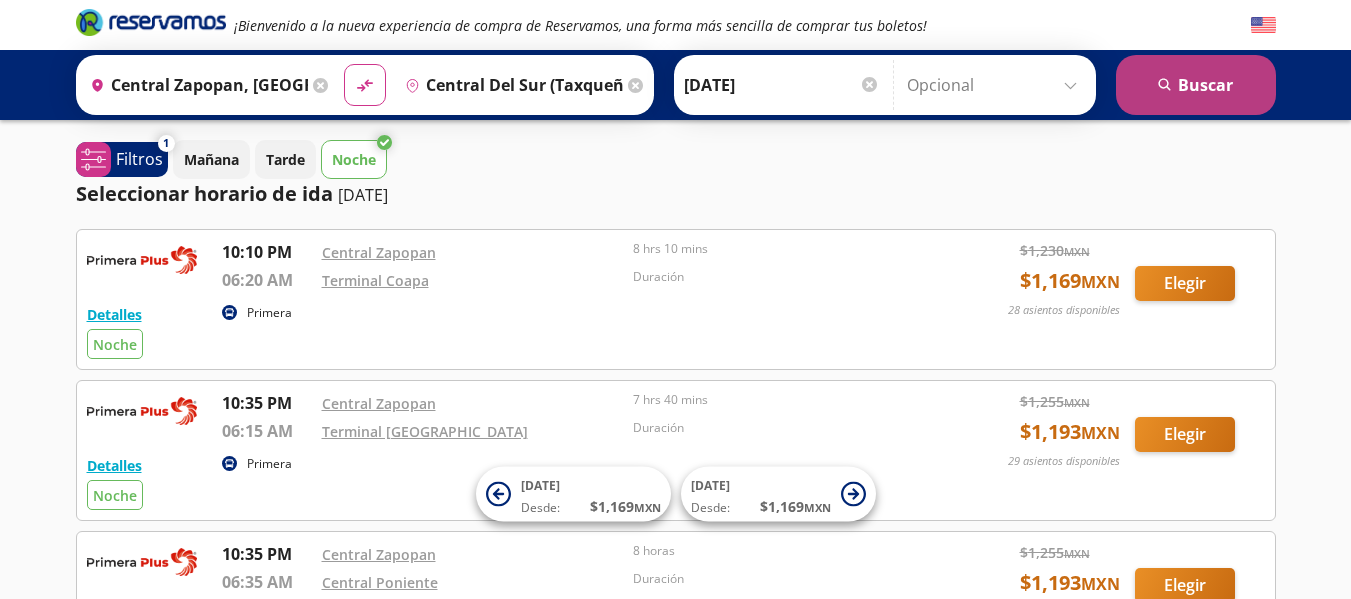 click on "search
[GEOGRAPHIC_DATA]" at bounding box center (1196, 85) 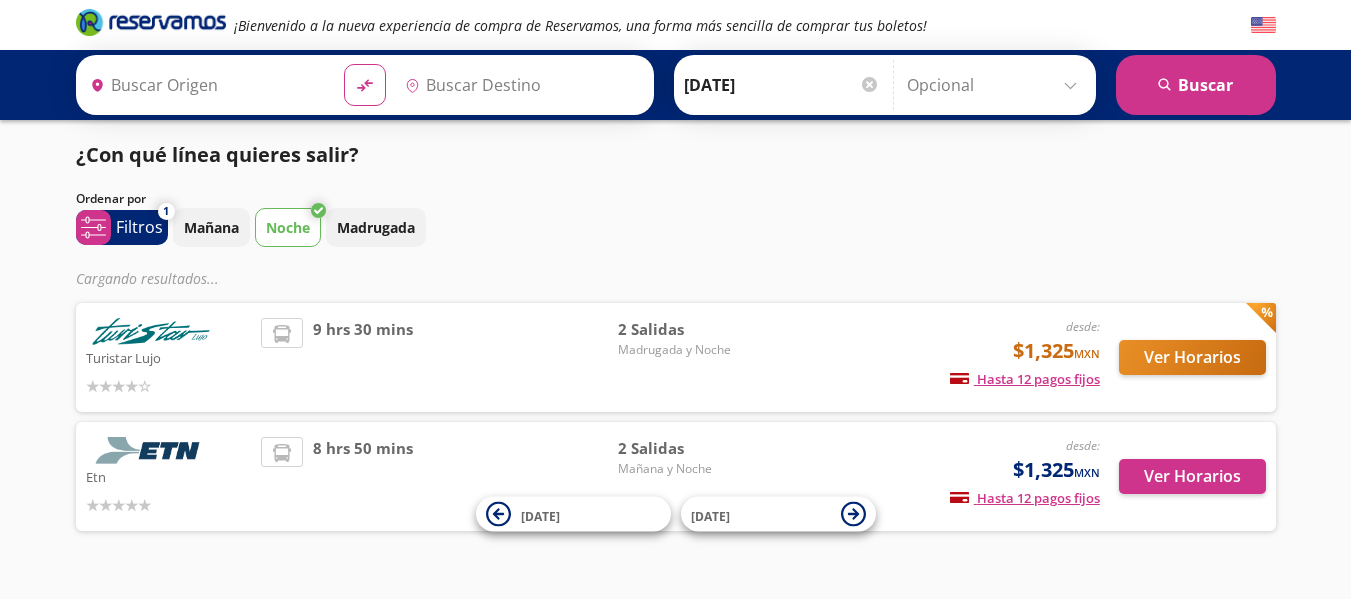 type on "Central del Sur (taxqueña), [GEOGRAPHIC_DATA]" 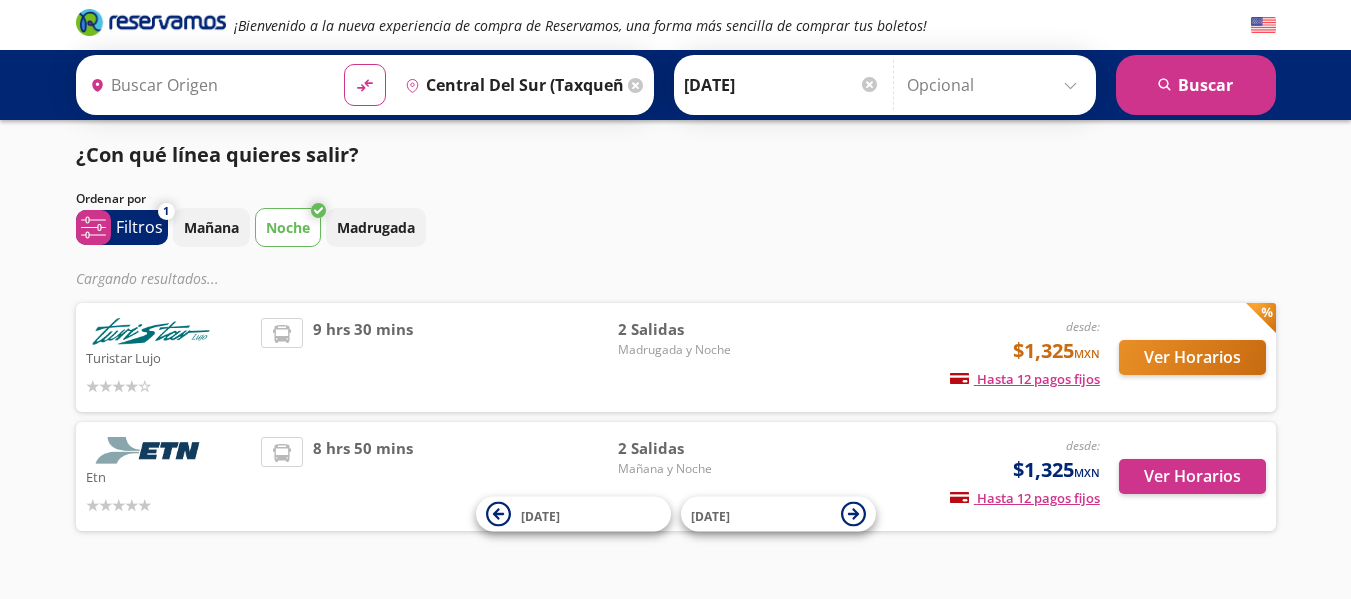 type on "Central Zapopan, [GEOGRAPHIC_DATA]" 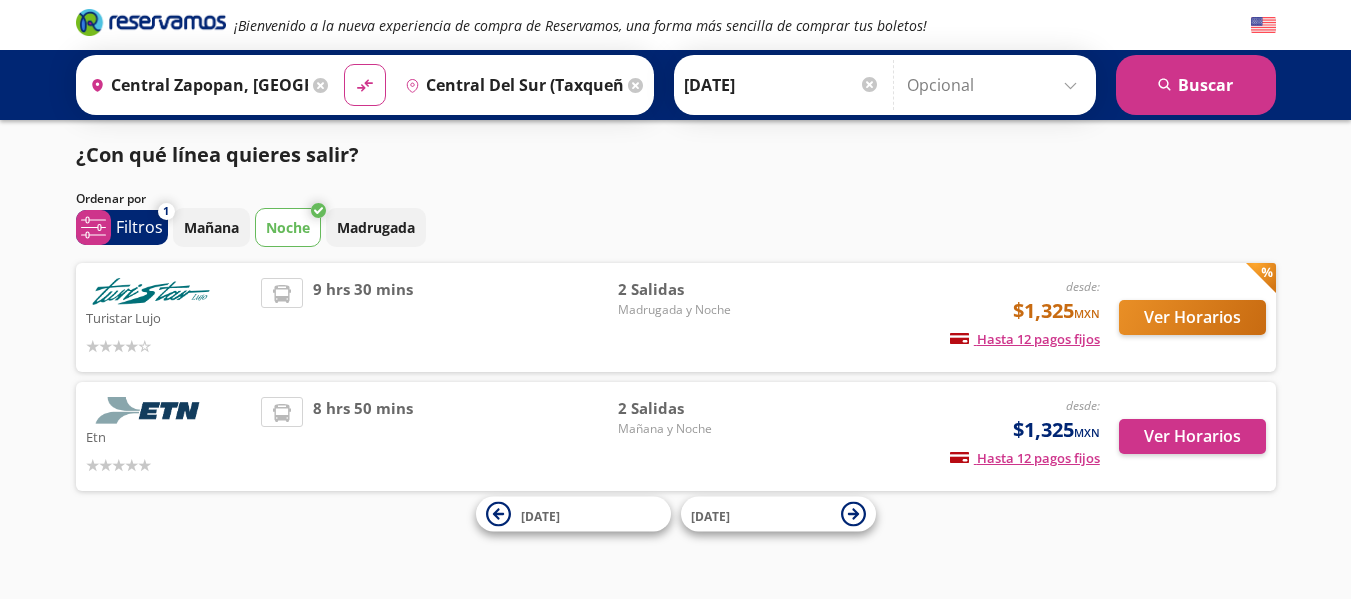 click on "Noche" at bounding box center [288, 227] 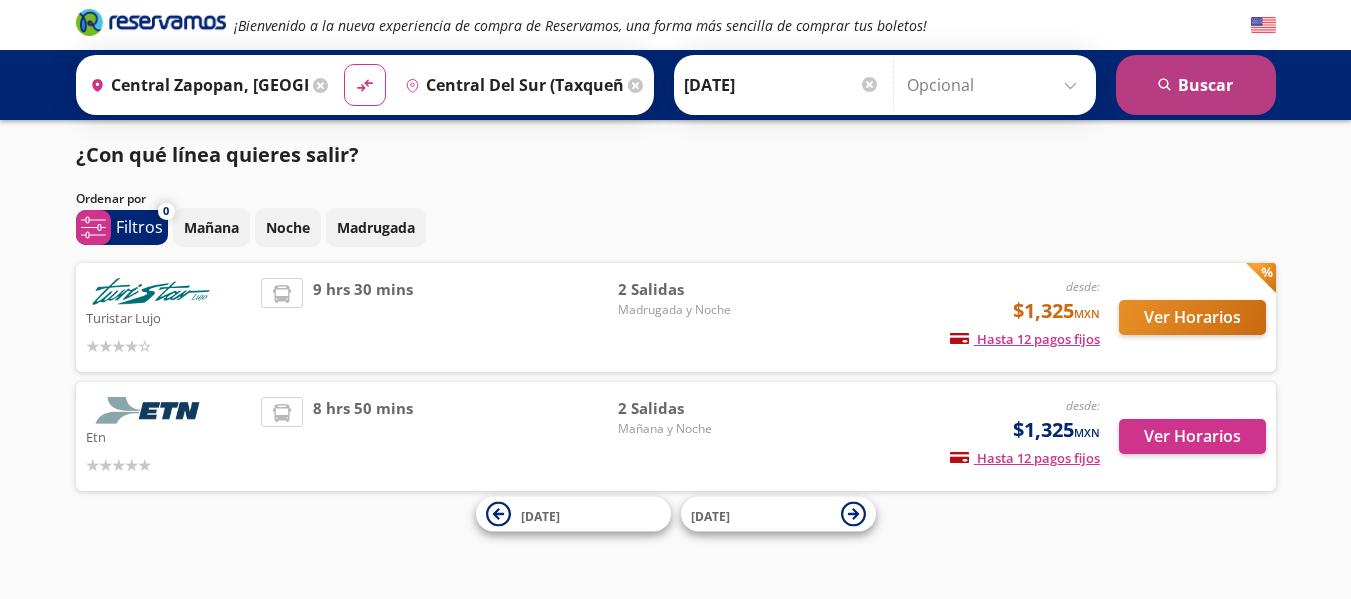 click on "search
[GEOGRAPHIC_DATA]" at bounding box center (1196, 85) 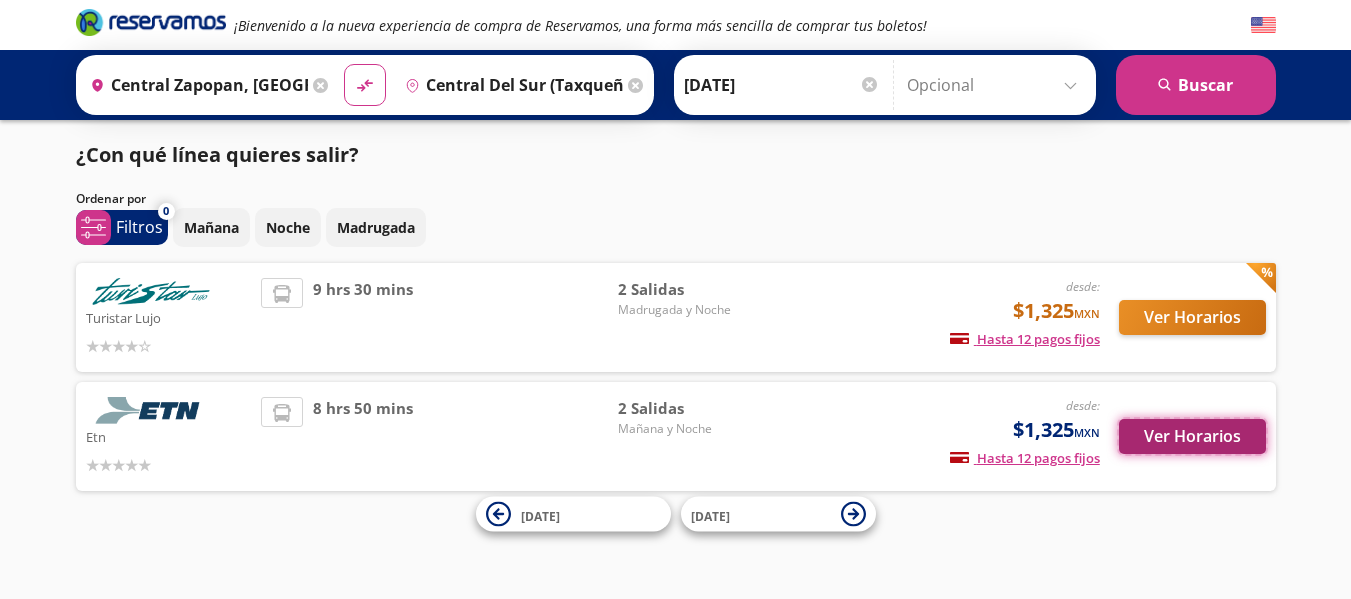 click on "Ver Horarios" at bounding box center (1192, 436) 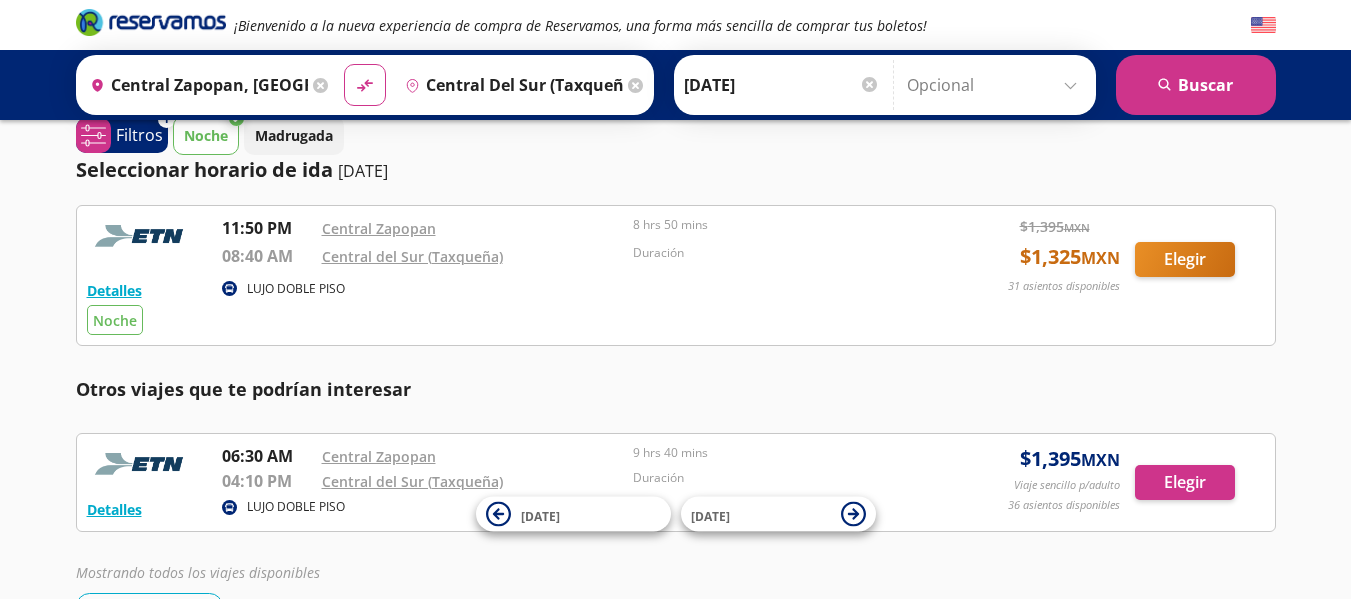 scroll, scrollTop: 8, scrollLeft: 0, axis: vertical 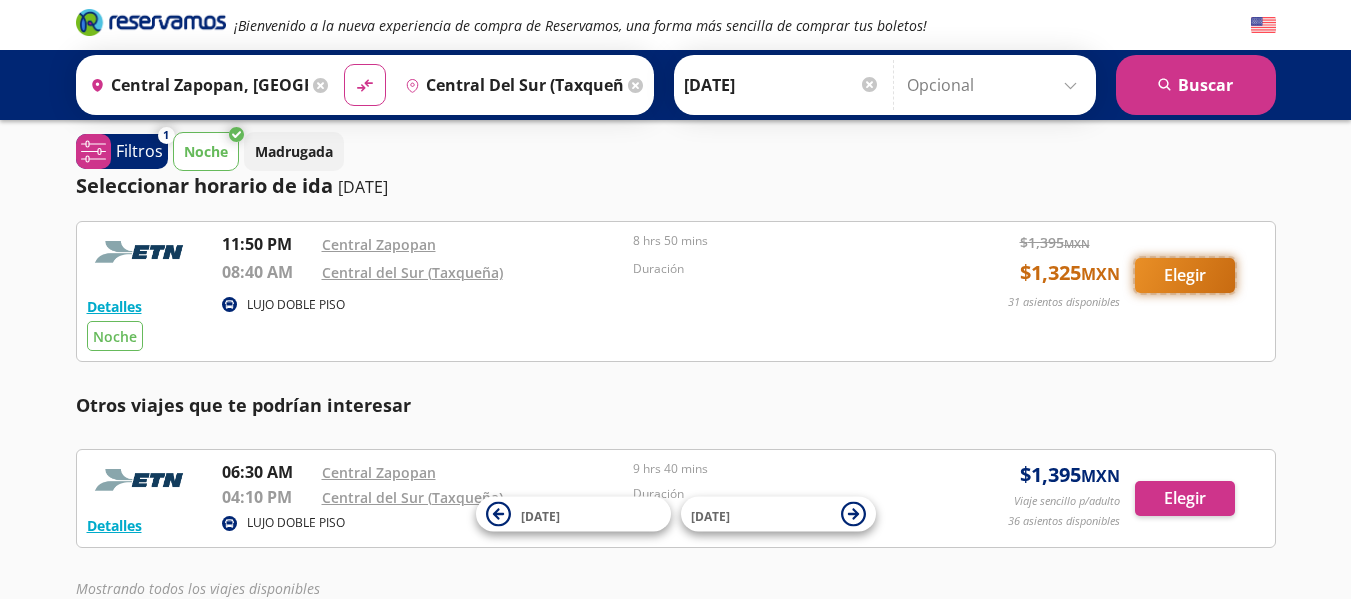 click on "Elegir" at bounding box center (1185, 275) 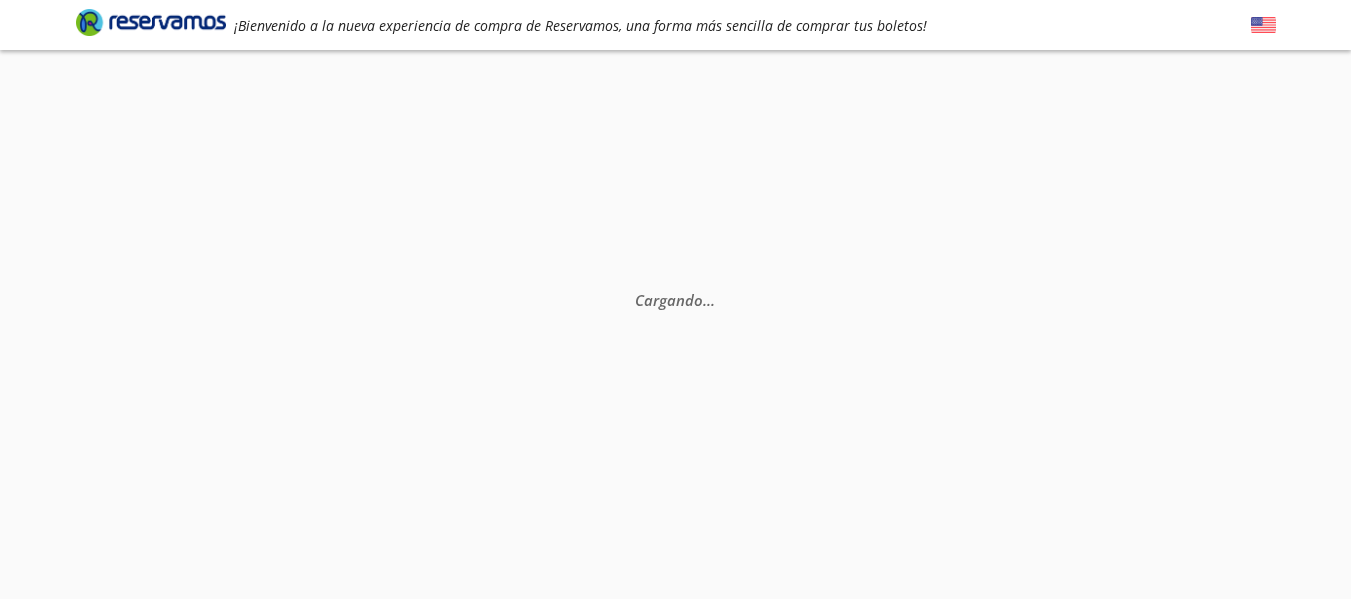 scroll, scrollTop: 0, scrollLeft: 0, axis: both 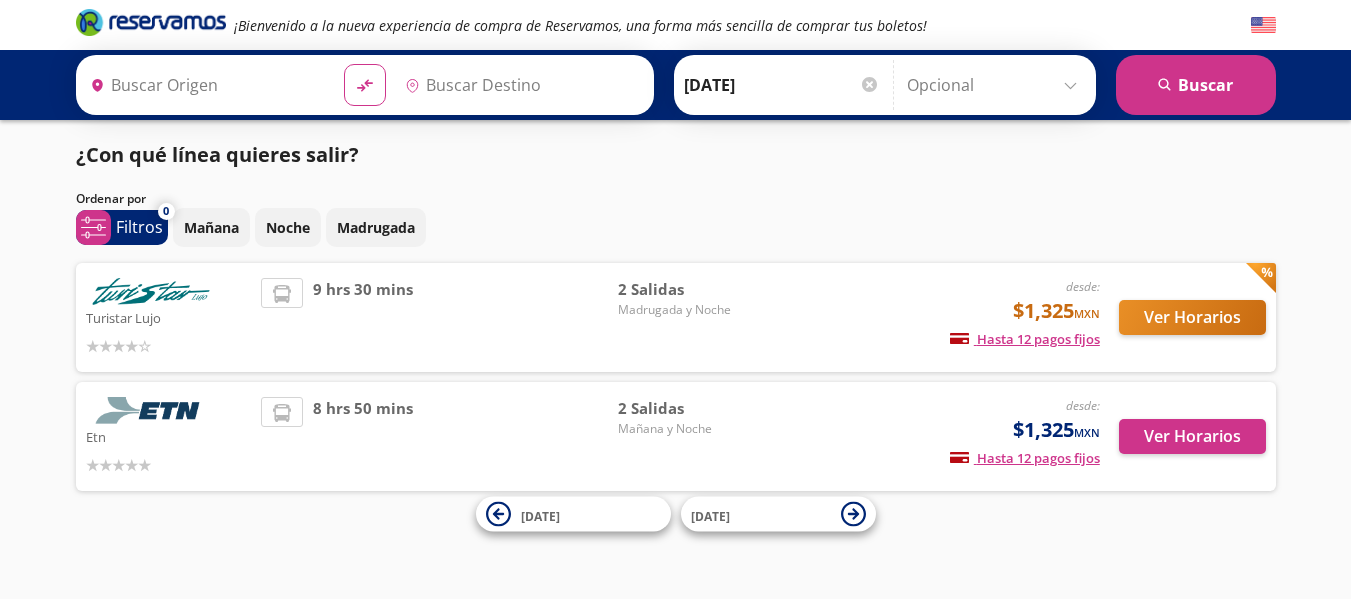 type on "Central Zapopan, [GEOGRAPHIC_DATA]" 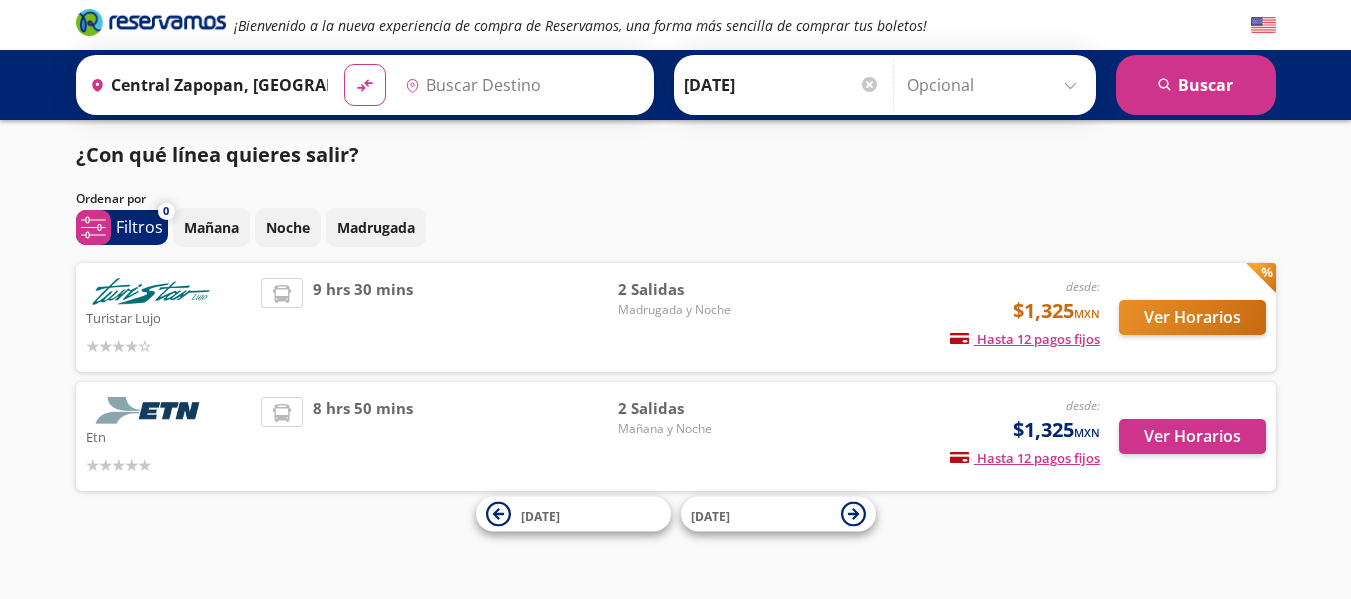 type on "Central del Sur (taxqueña), [GEOGRAPHIC_DATA]" 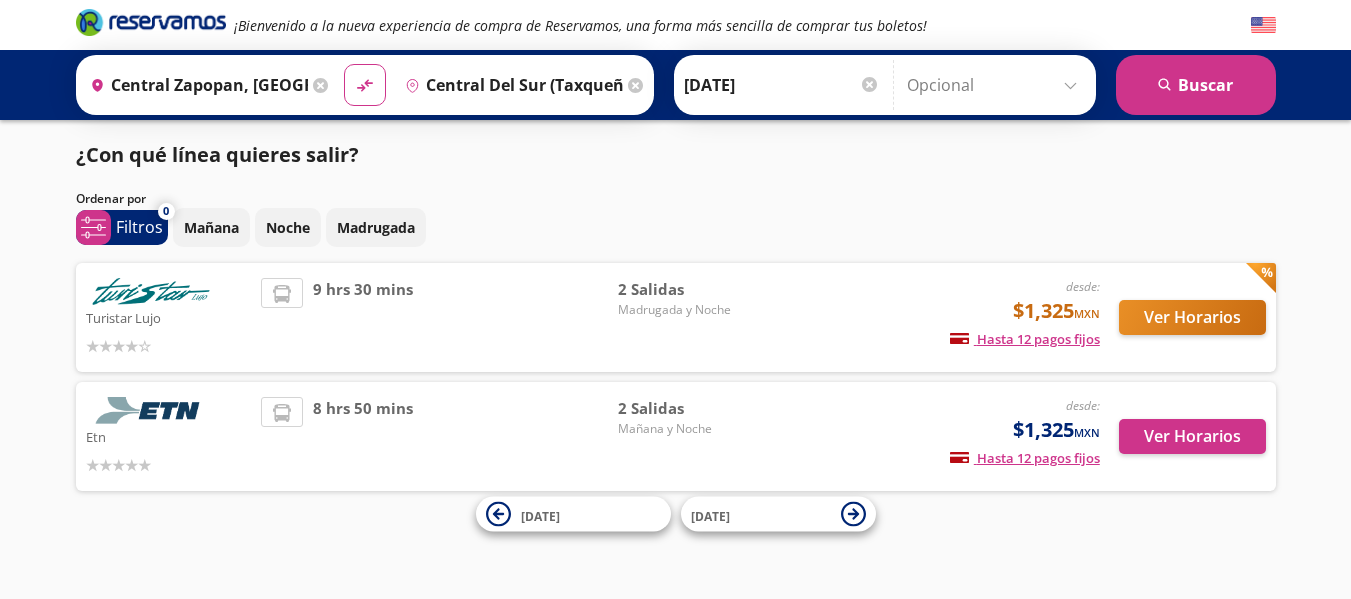 click on "Origen
heroicons:map-pin-20-solid
[GEOGRAPHIC_DATA], [GEOGRAPHIC_DATA]
Destino
pin-outline
[GEOGRAPHIC_DATA] ([GEOGRAPHIC_DATA]), [GEOGRAPHIC_DATA]
material-symbols:compare-arrows-rounded" at bounding box center (365, 85) 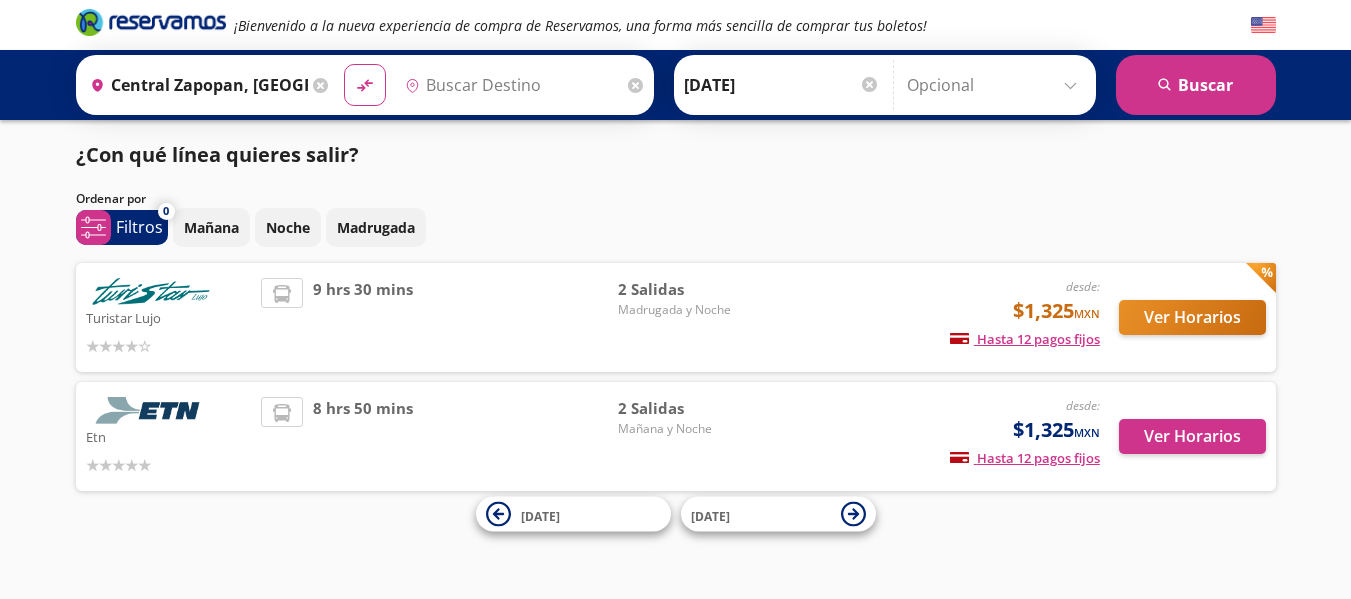 scroll, scrollTop: 0, scrollLeft: 0, axis: both 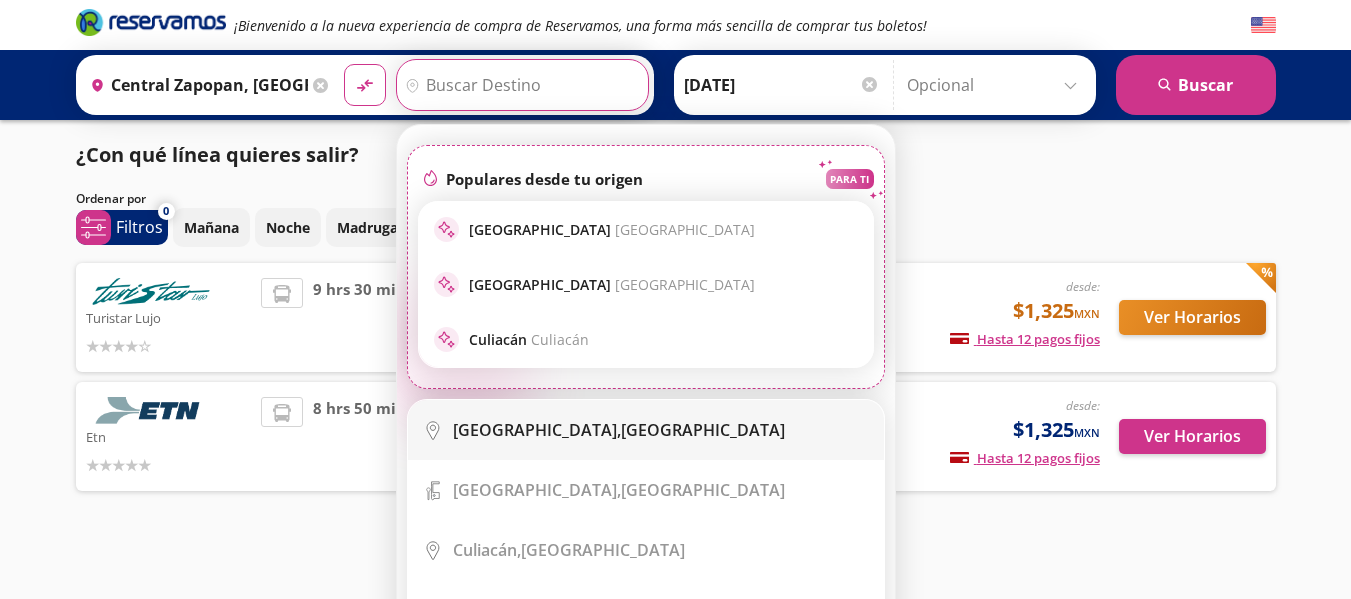 click on "[GEOGRAPHIC_DATA]," at bounding box center [537, 430] 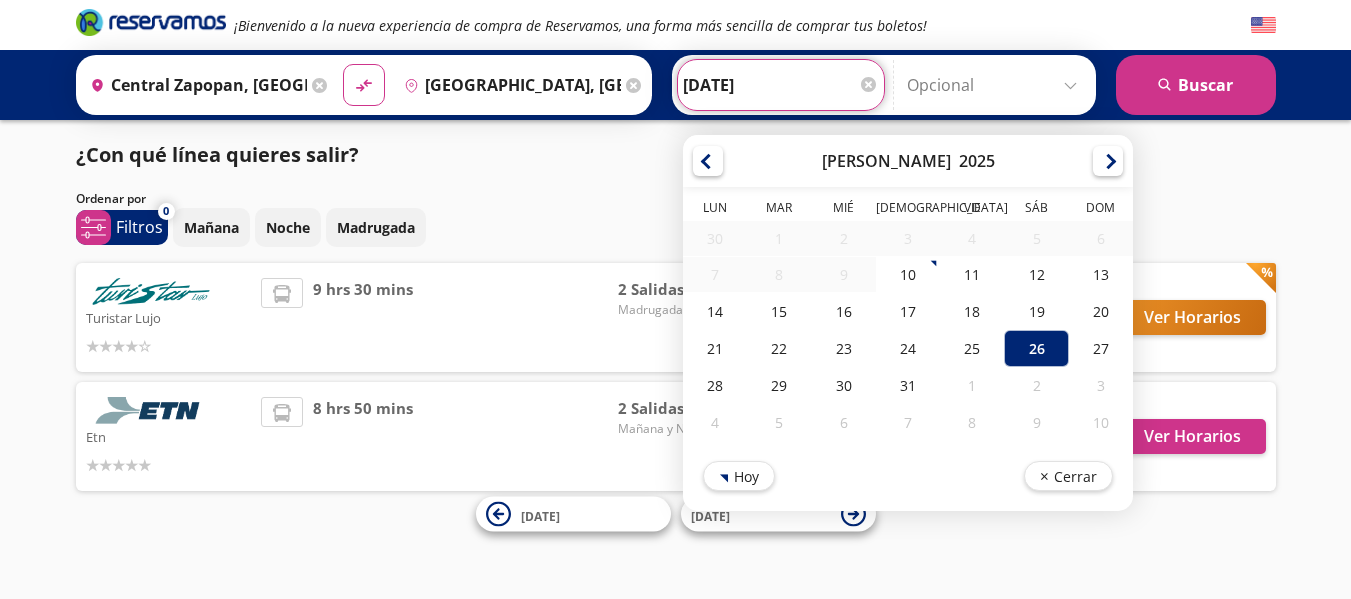 click on "[DATE]" at bounding box center (781, 85) 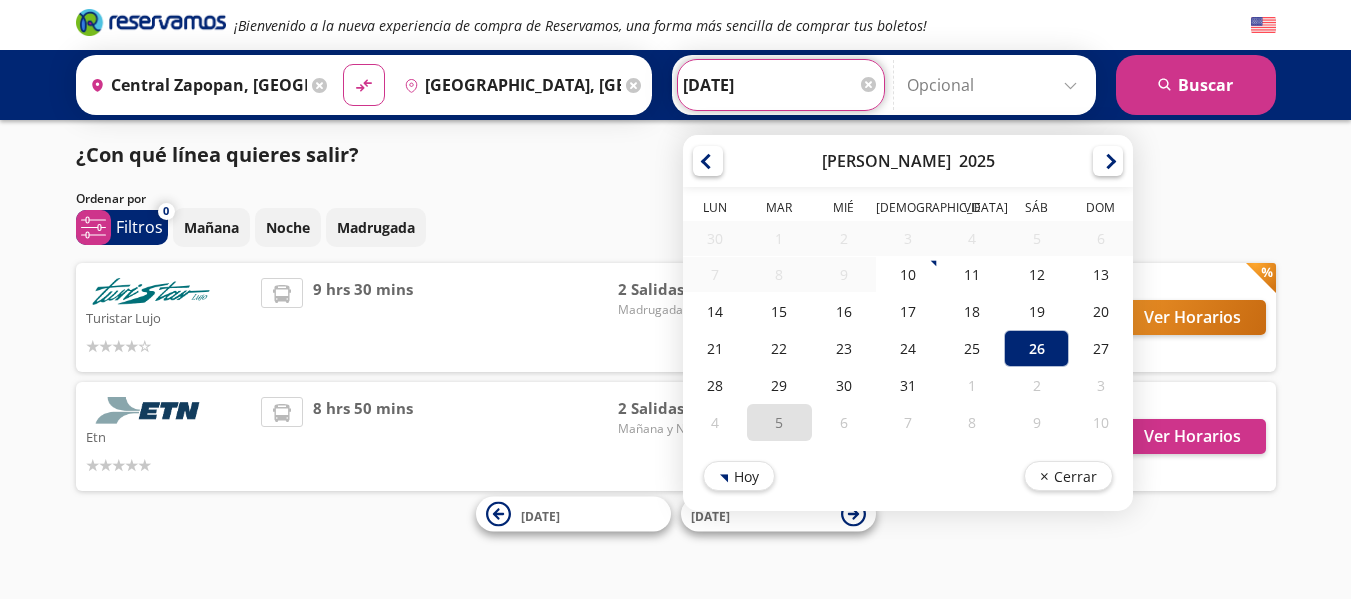 click on "5" at bounding box center (779, 422) 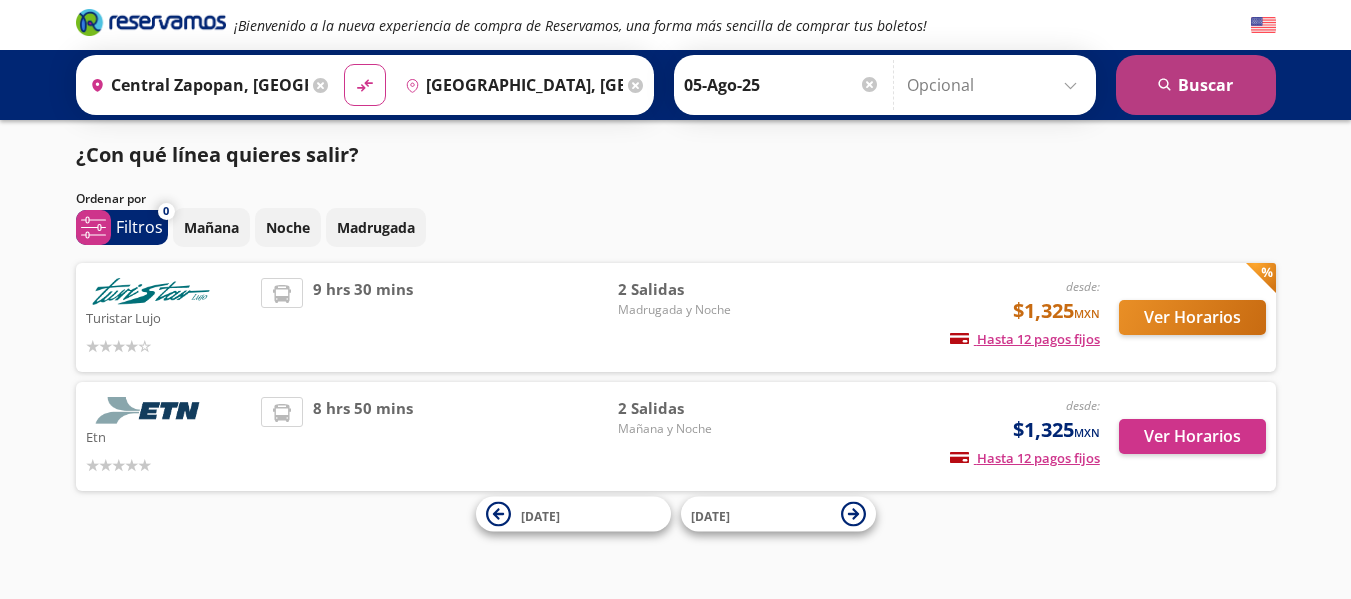 click on "search
[GEOGRAPHIC_DATA]" at bounding box center (1196, 85) 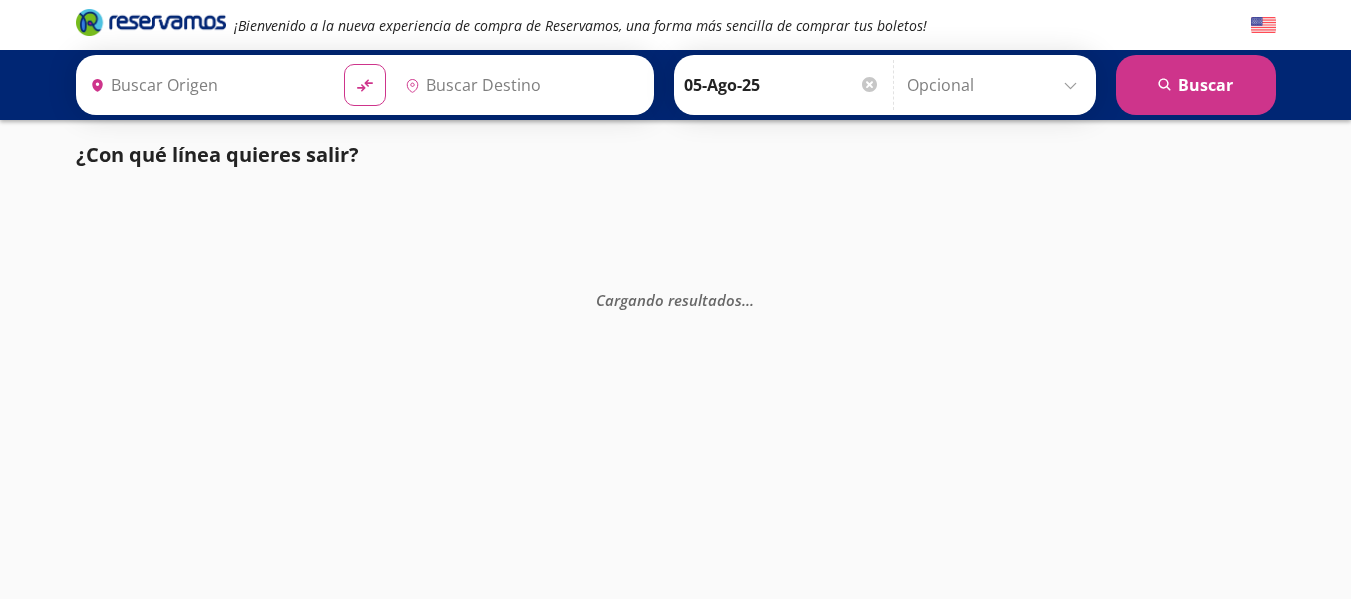 type on "Central Zapopan, [GEOGRAPHIC_DATA]" 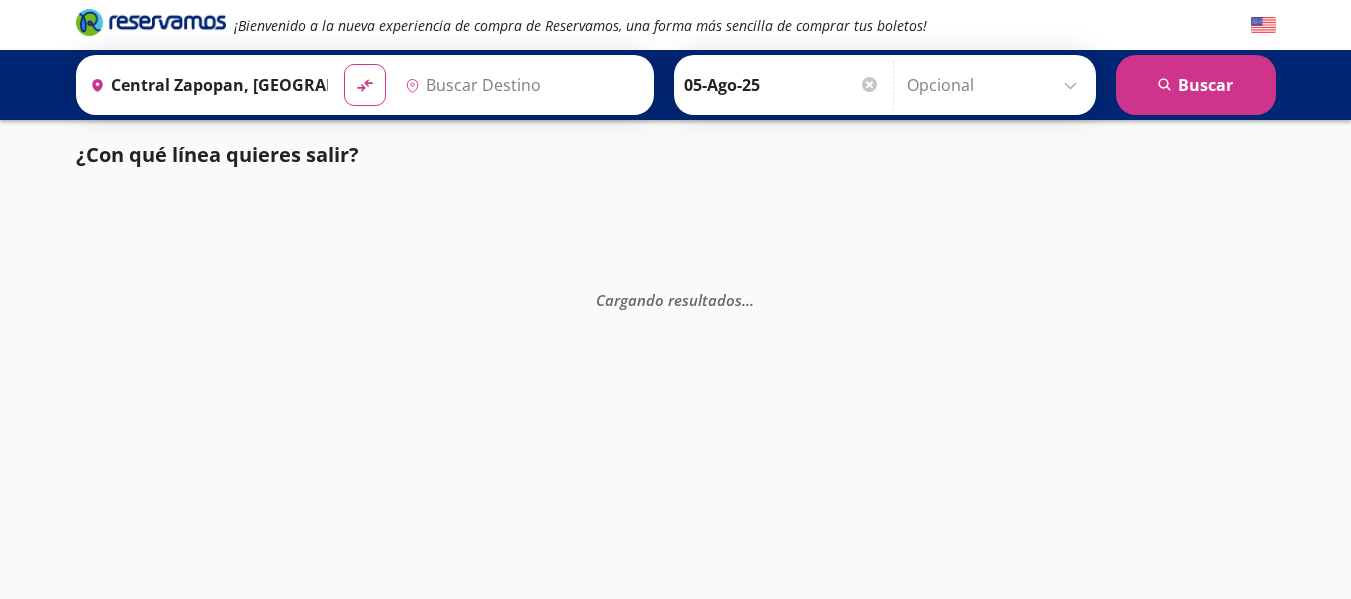 type on "[GEOGRAPHIC_DATA], [GEOGRAPHIC_DATA]" 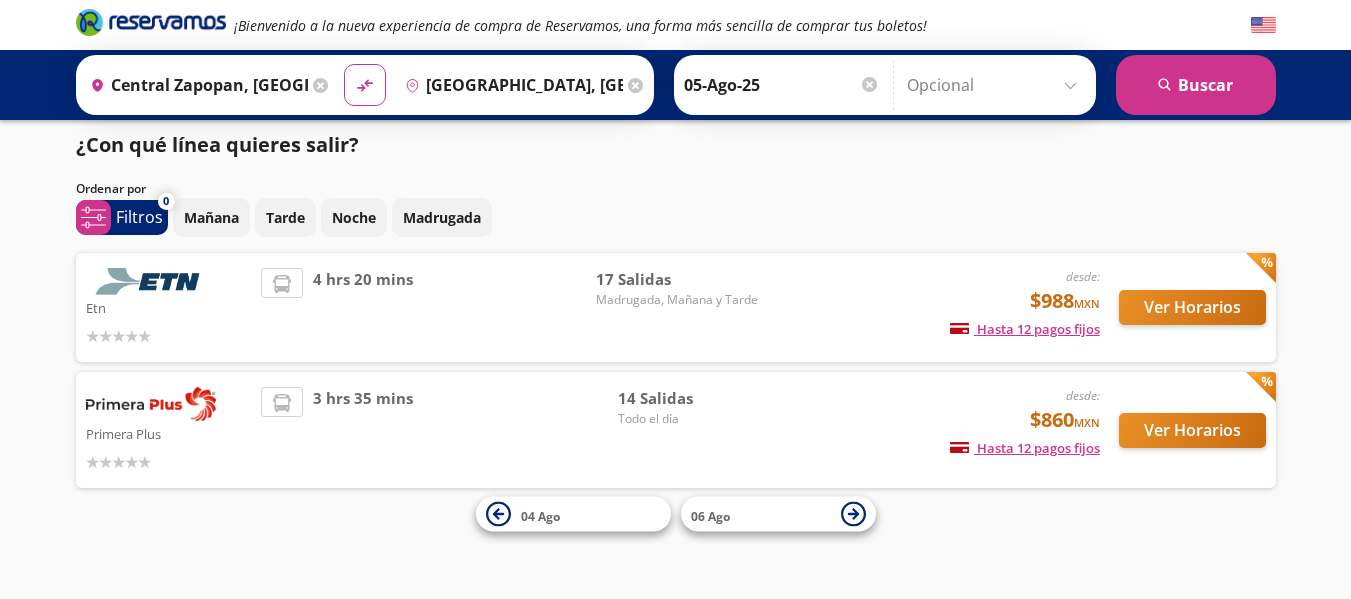 scroll, scrollTop: 1, scrollLeft: 0, axis: vertical 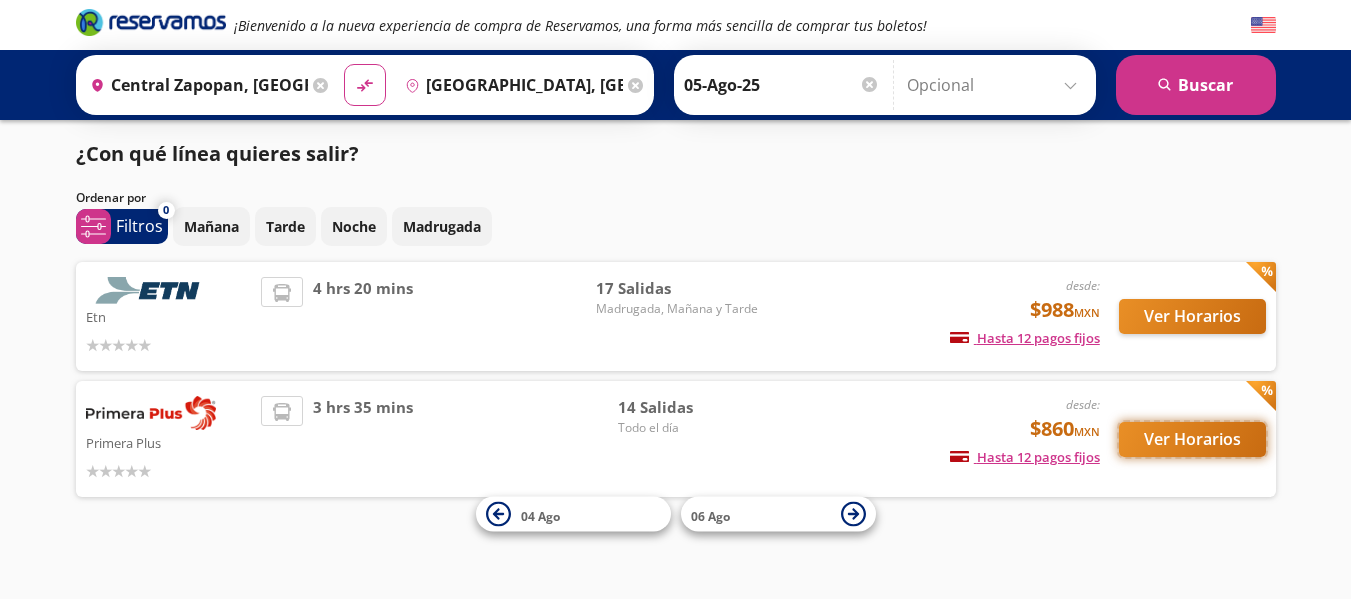 click on "Ver Horarios" at bounding box center (1192, 439) 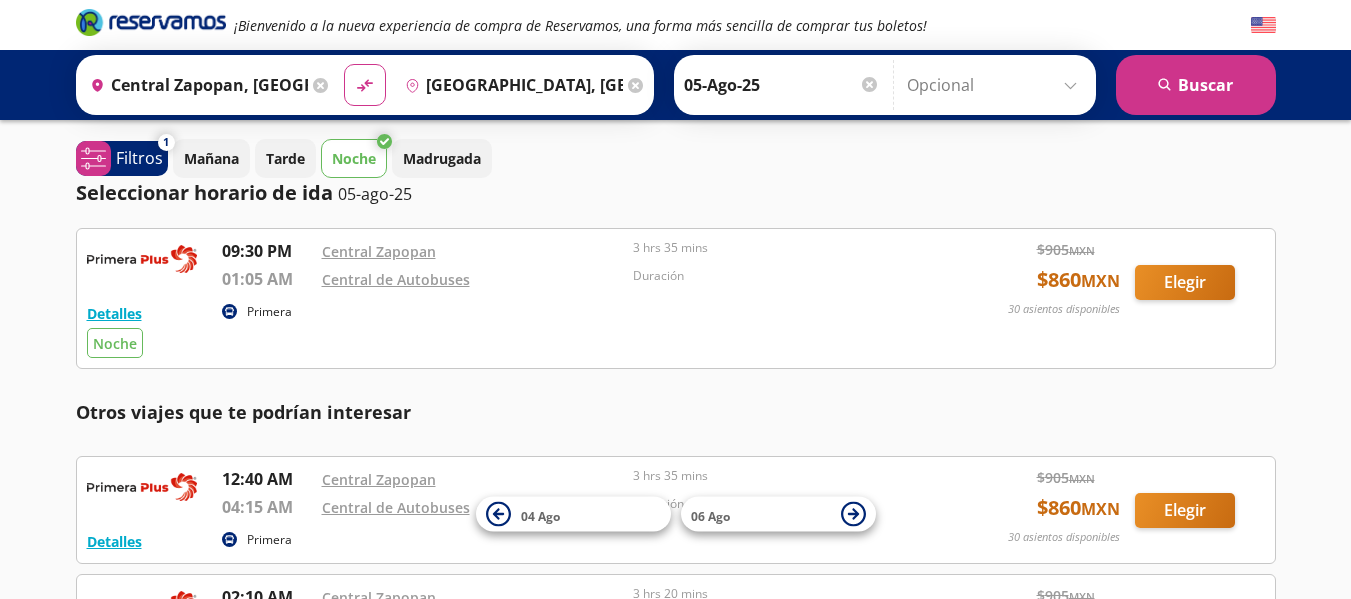 scroll, scrollTop: 0, scrollLeft: 0, axis: both 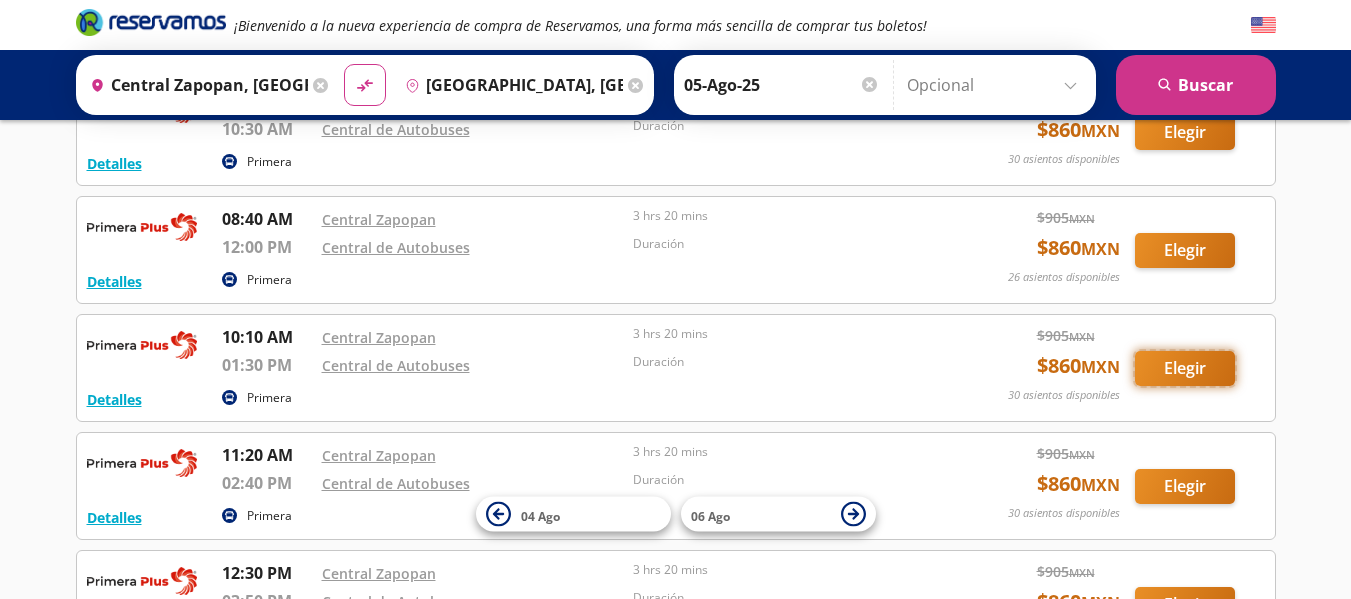 click on "Elegir" at bounding box center (1185, 368) 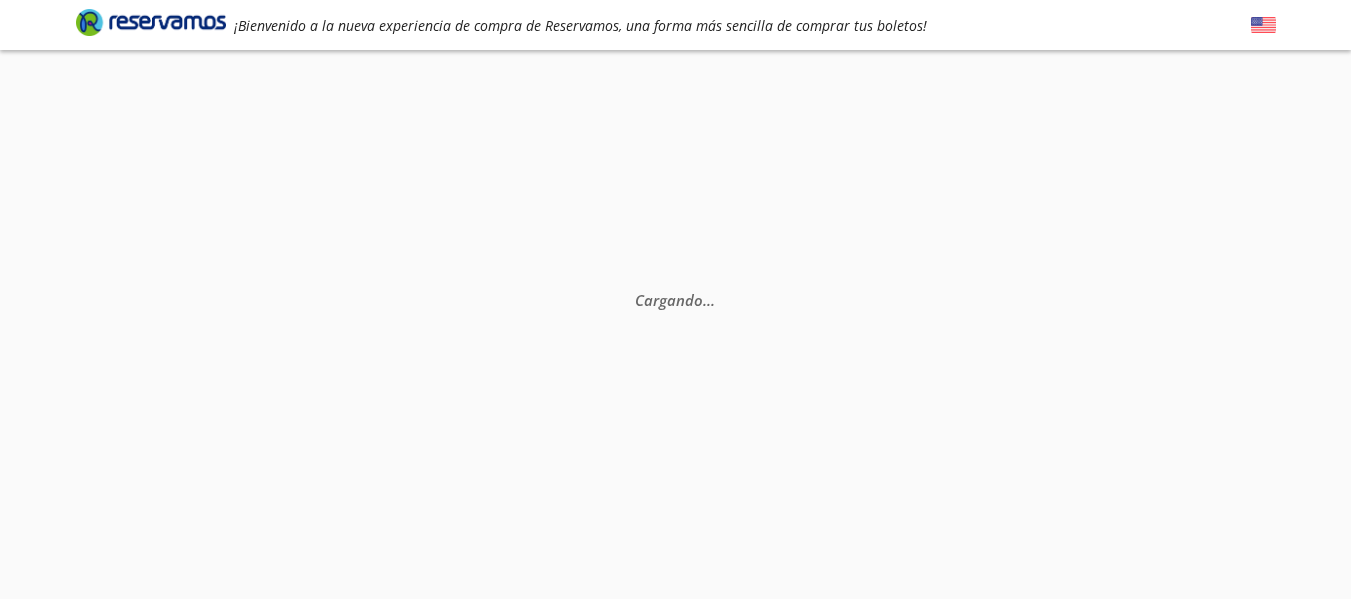 scroll, scrollTop: 0, scrollLeft: 0, axis: both 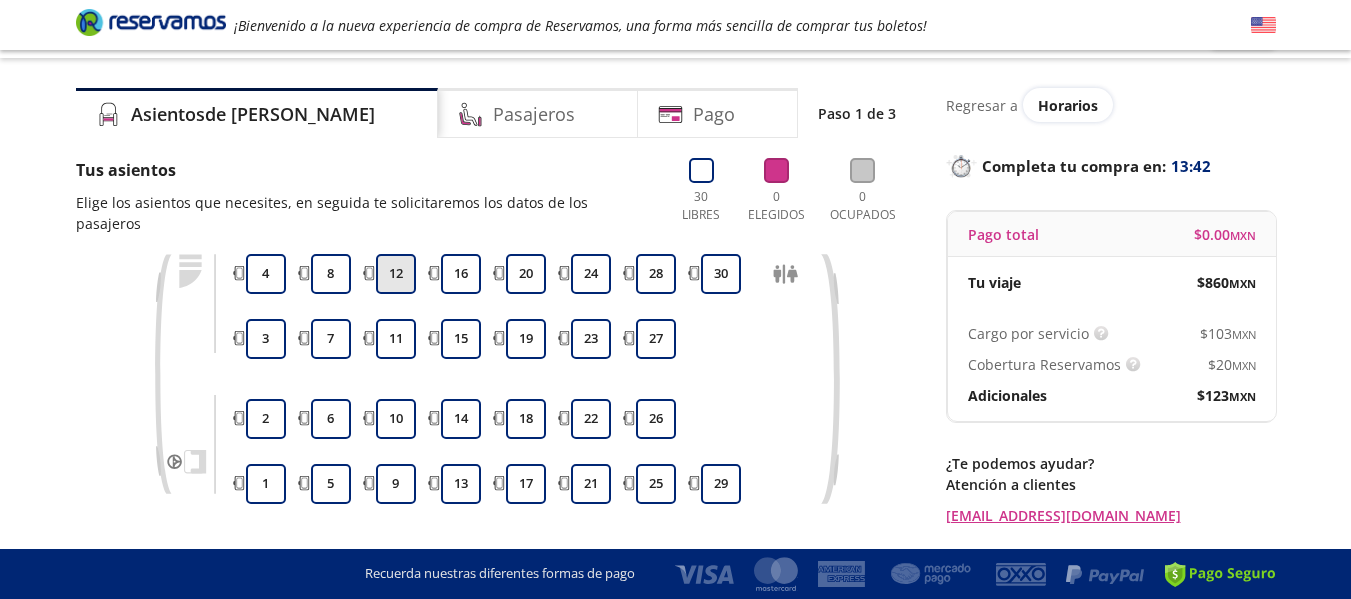 click on "12" at bounding box center (396, 274) 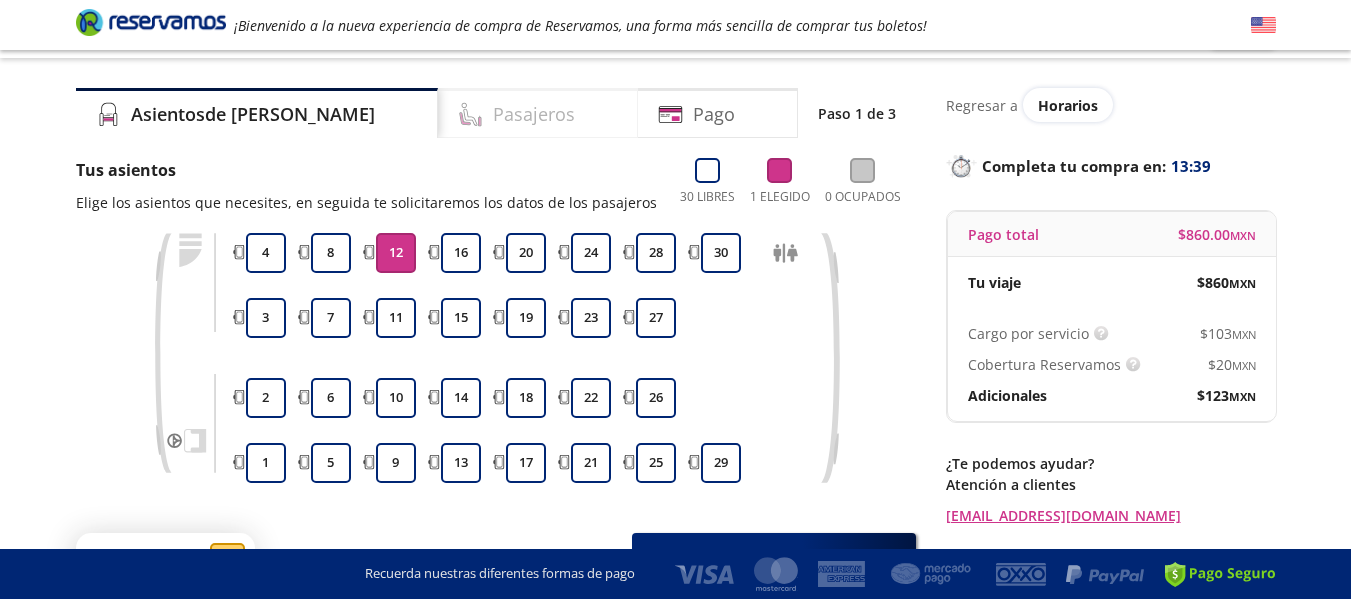 click on "Pasajeros" at bounding box center (534, 114) 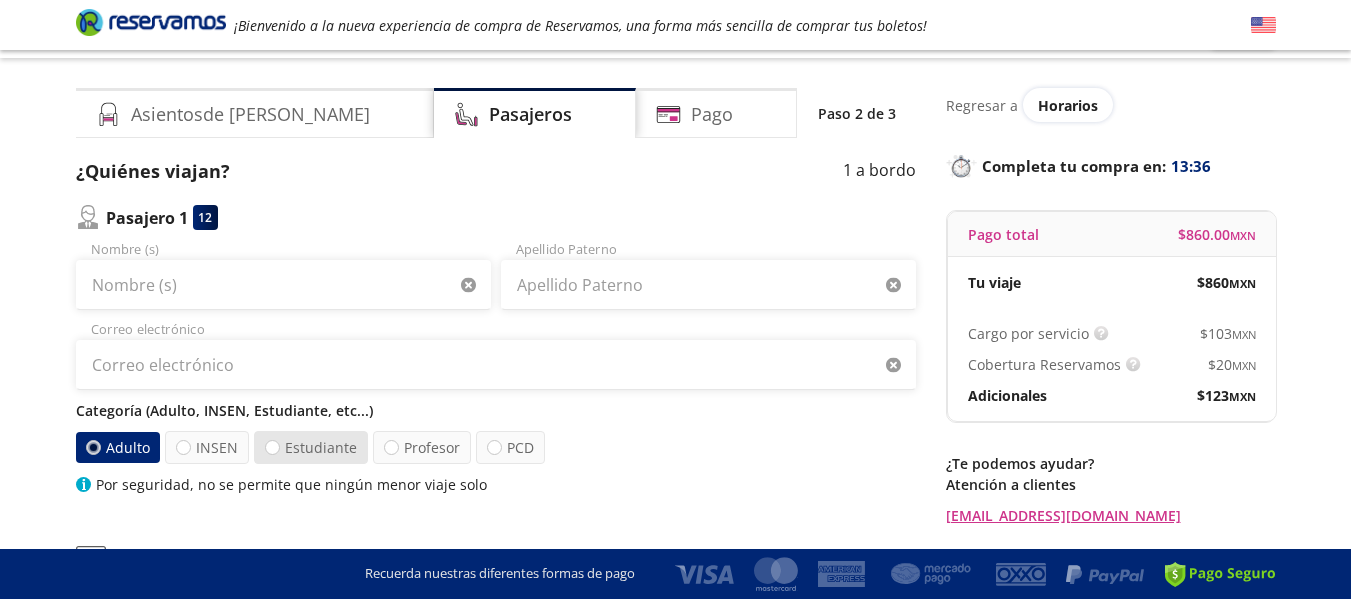 click on "Estudiante" at bounding box center [311, 447] 